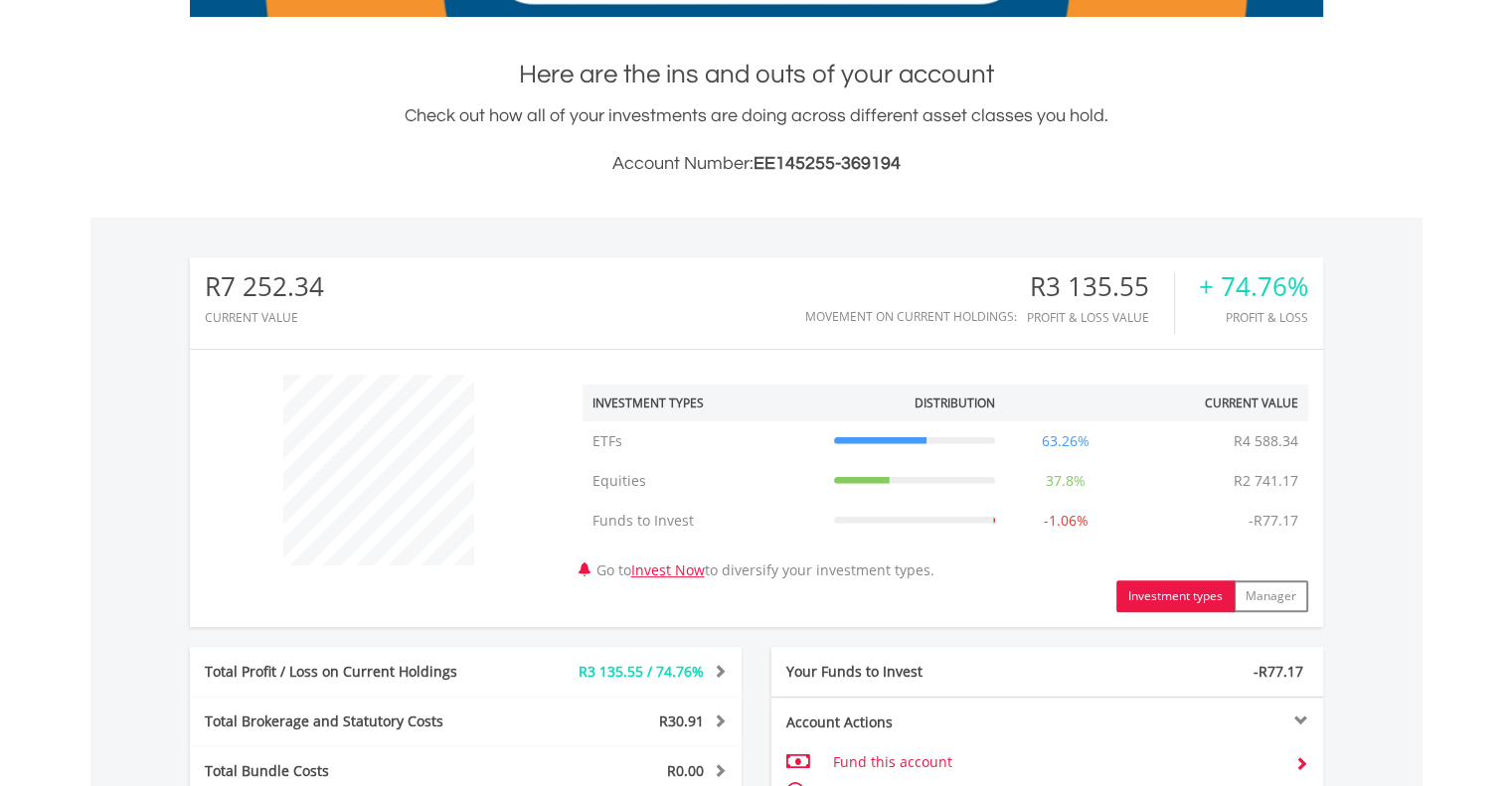 scroll, scrollTop: 696, scrollLeft: 0, axis: vertical 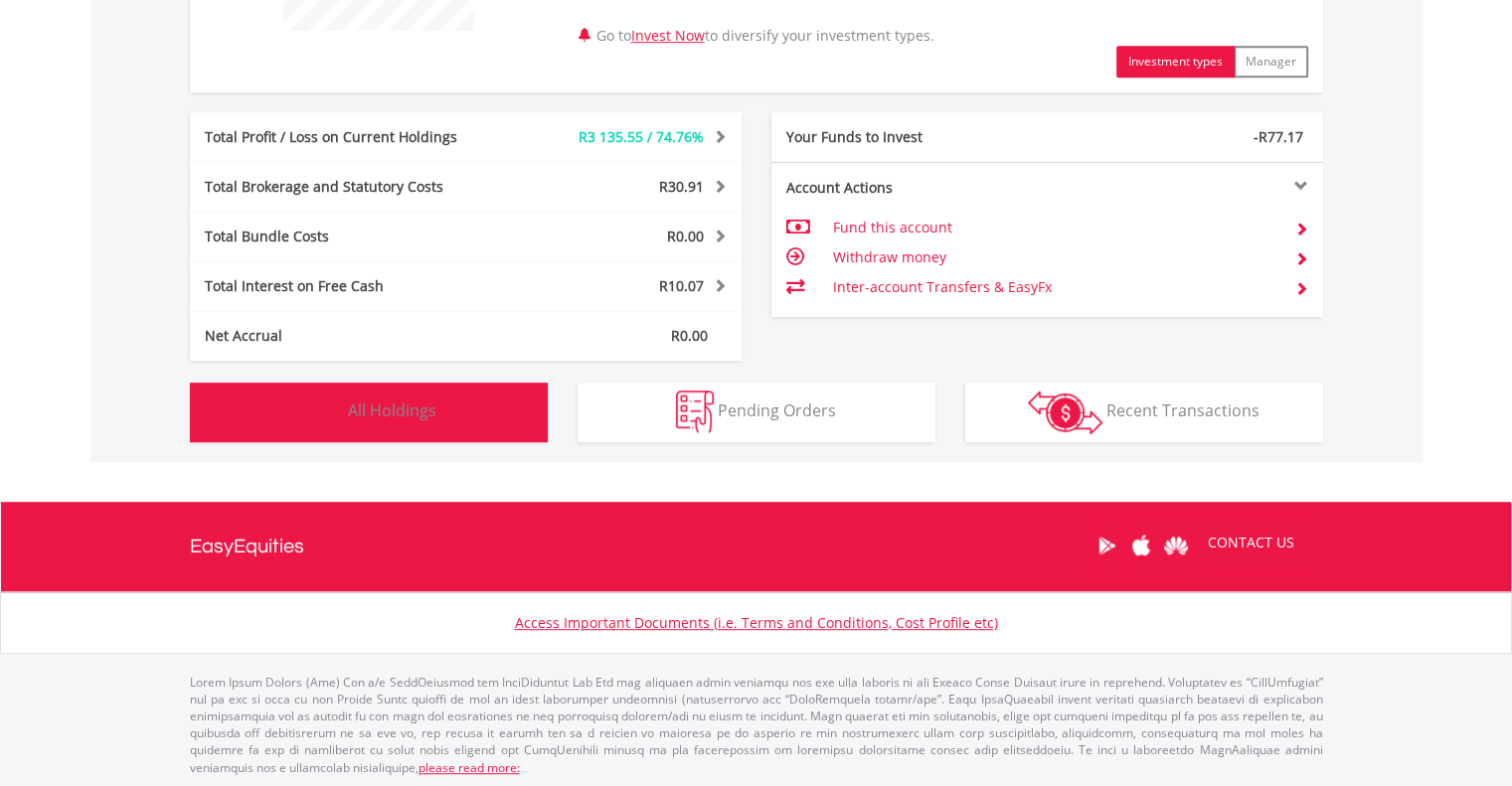 click on "Holdings
All Holdings" at bounding box center [369, 412] 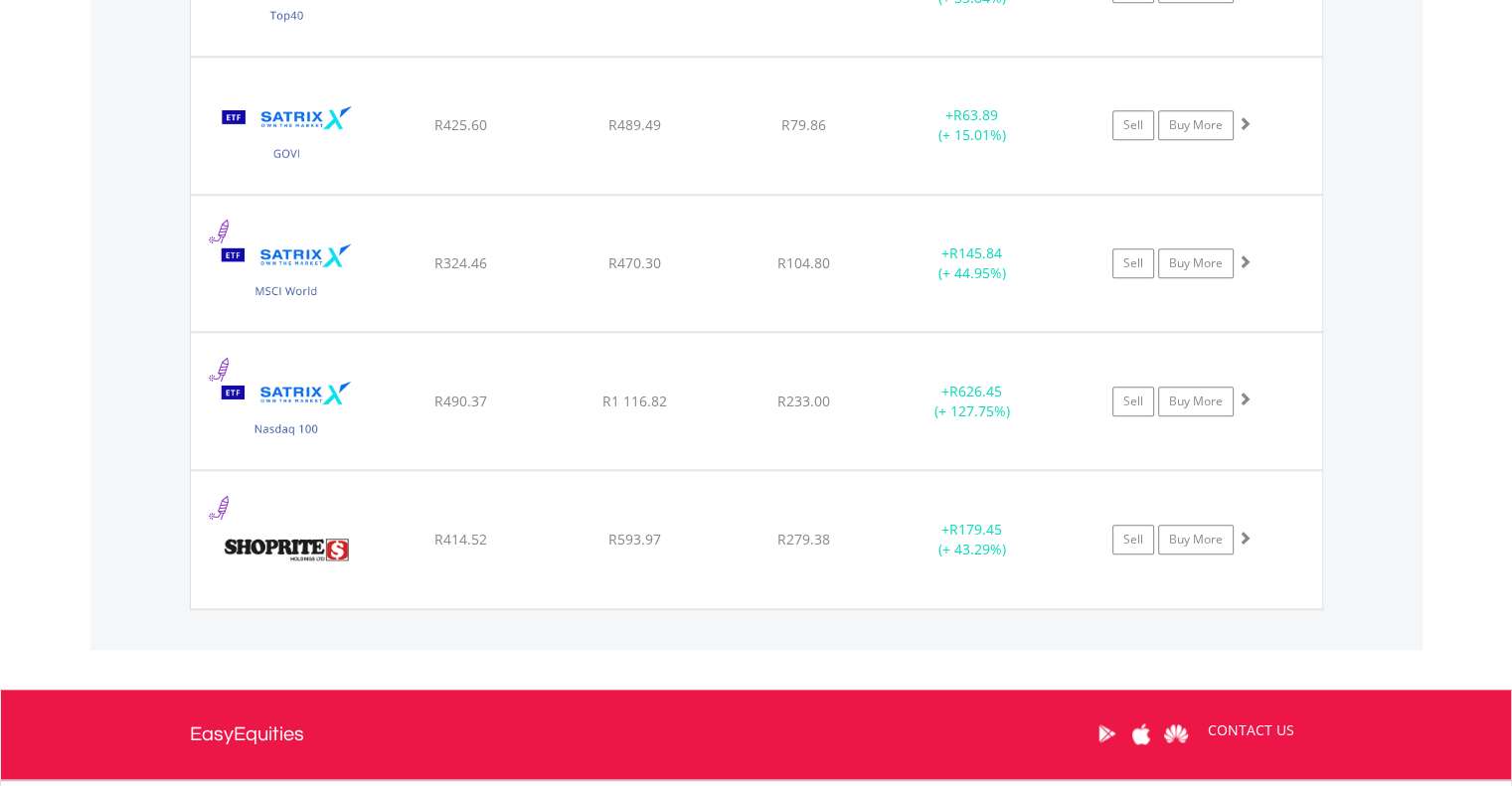 scroll, scrollTop: 2227, scrollLeft: 0, axis: vertical 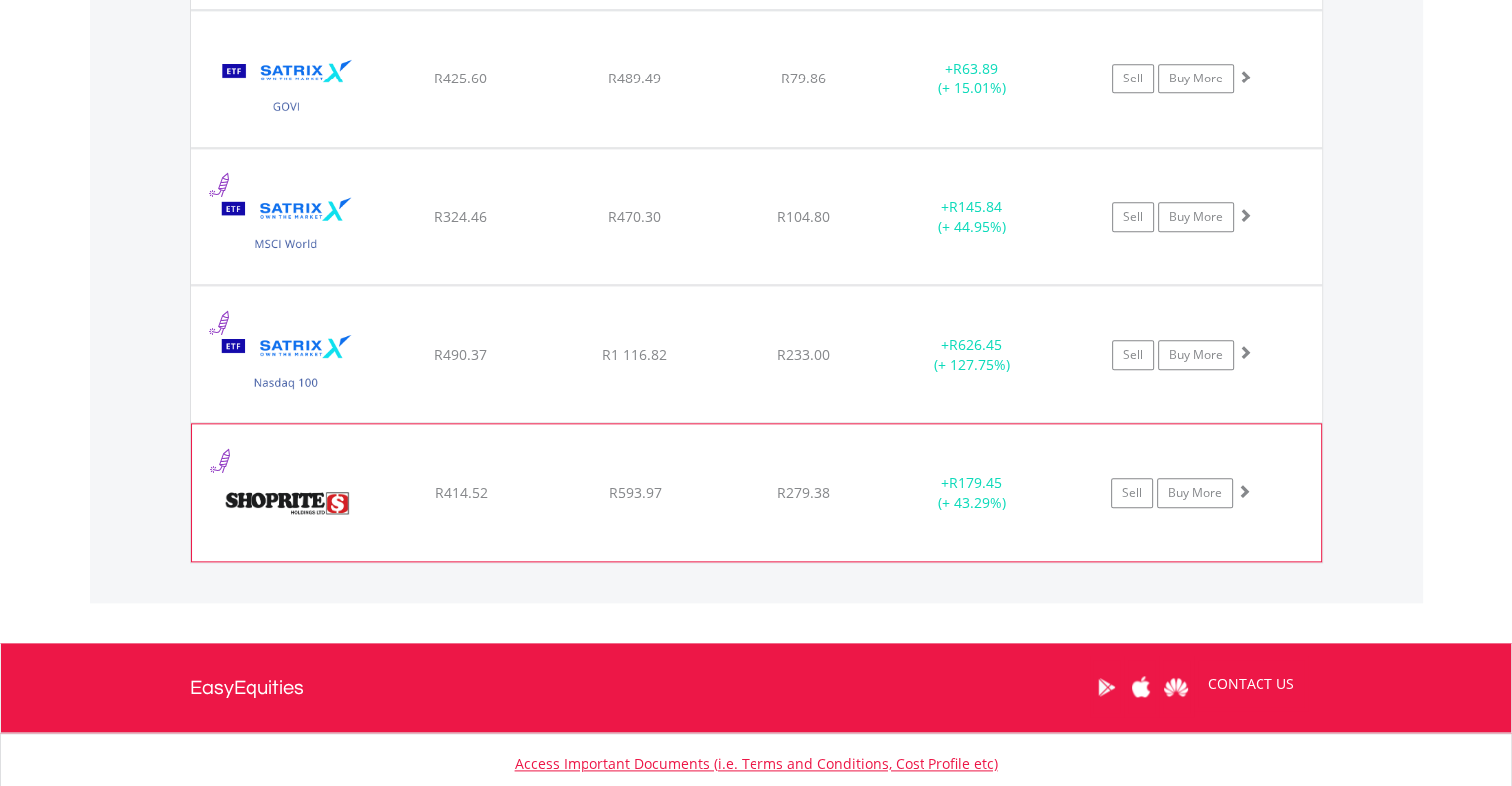 click on "﻿
Shoprite Holdings Limited
R414.52
R593.97
R279.38
+  R179.45 (+ 43.29%)
Sell
Buy More" at bounding box center (756, -620) 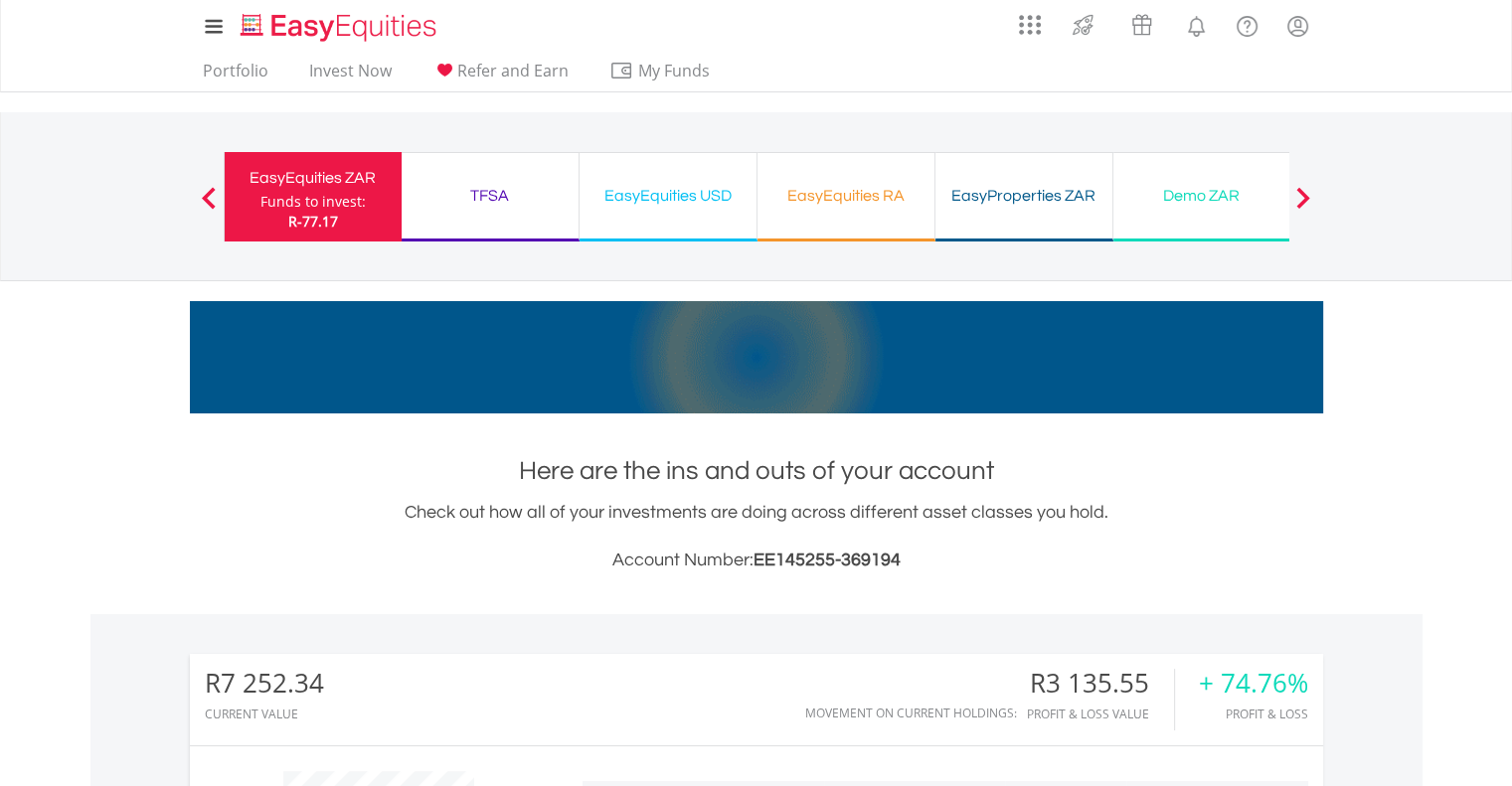 scroll, scrollTop: 0, scrollLeft: 0, axis: both 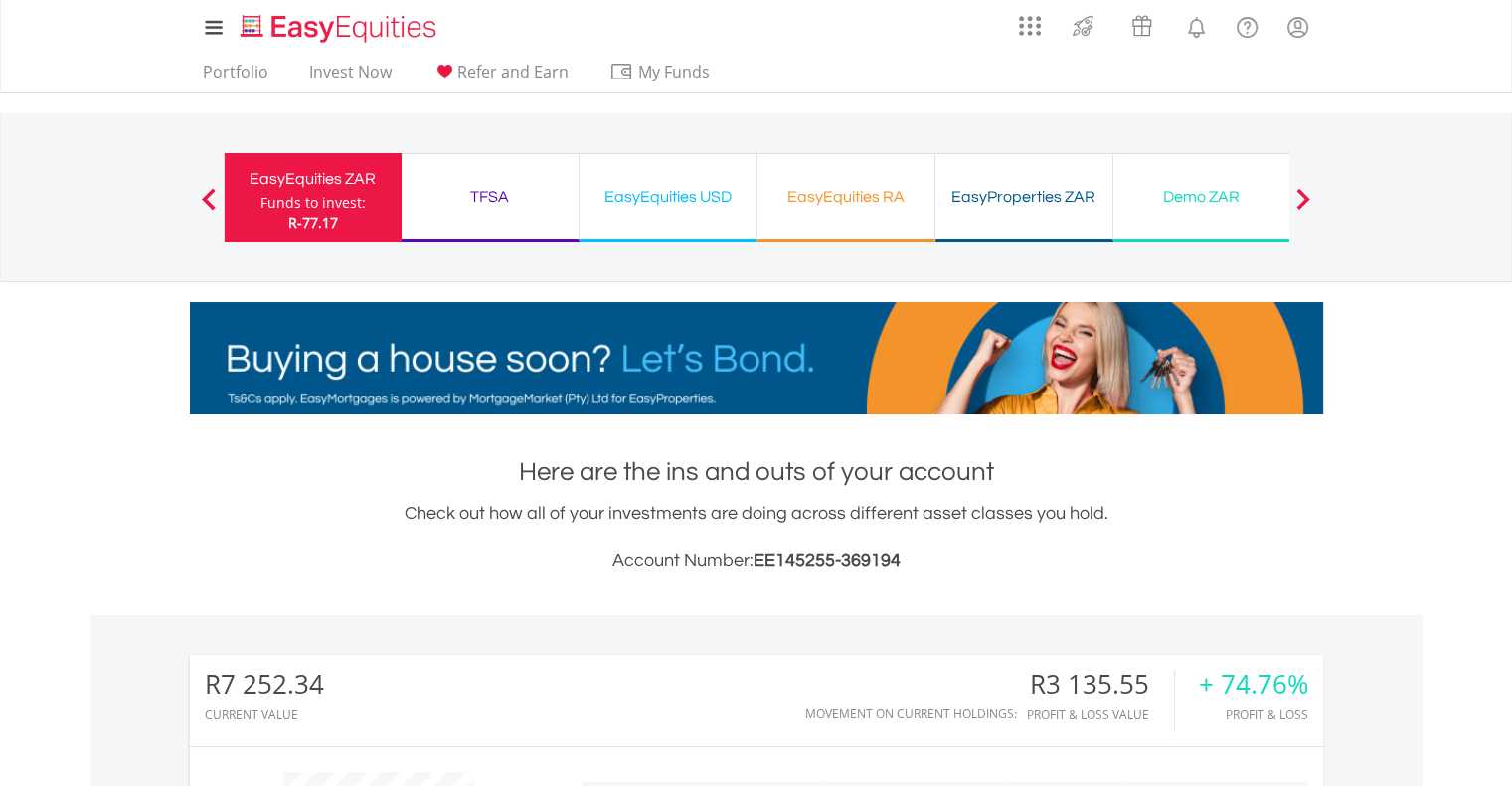 click on "TFSA
Funds to invest:
R-77.17" at bounding box center (490, 198) 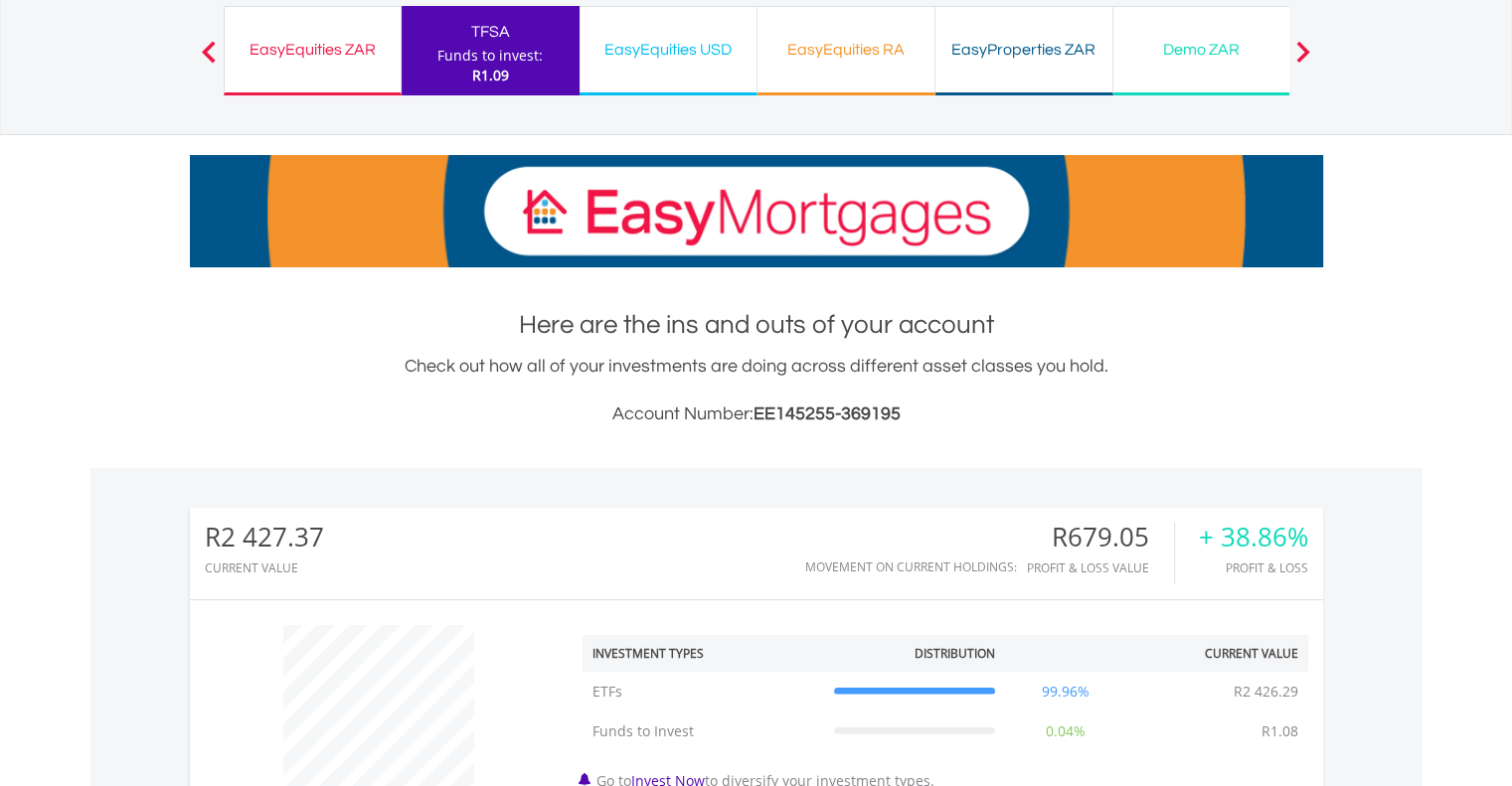 scroll, scrollTop: 397, scrollLeft: 0, axis: vertical 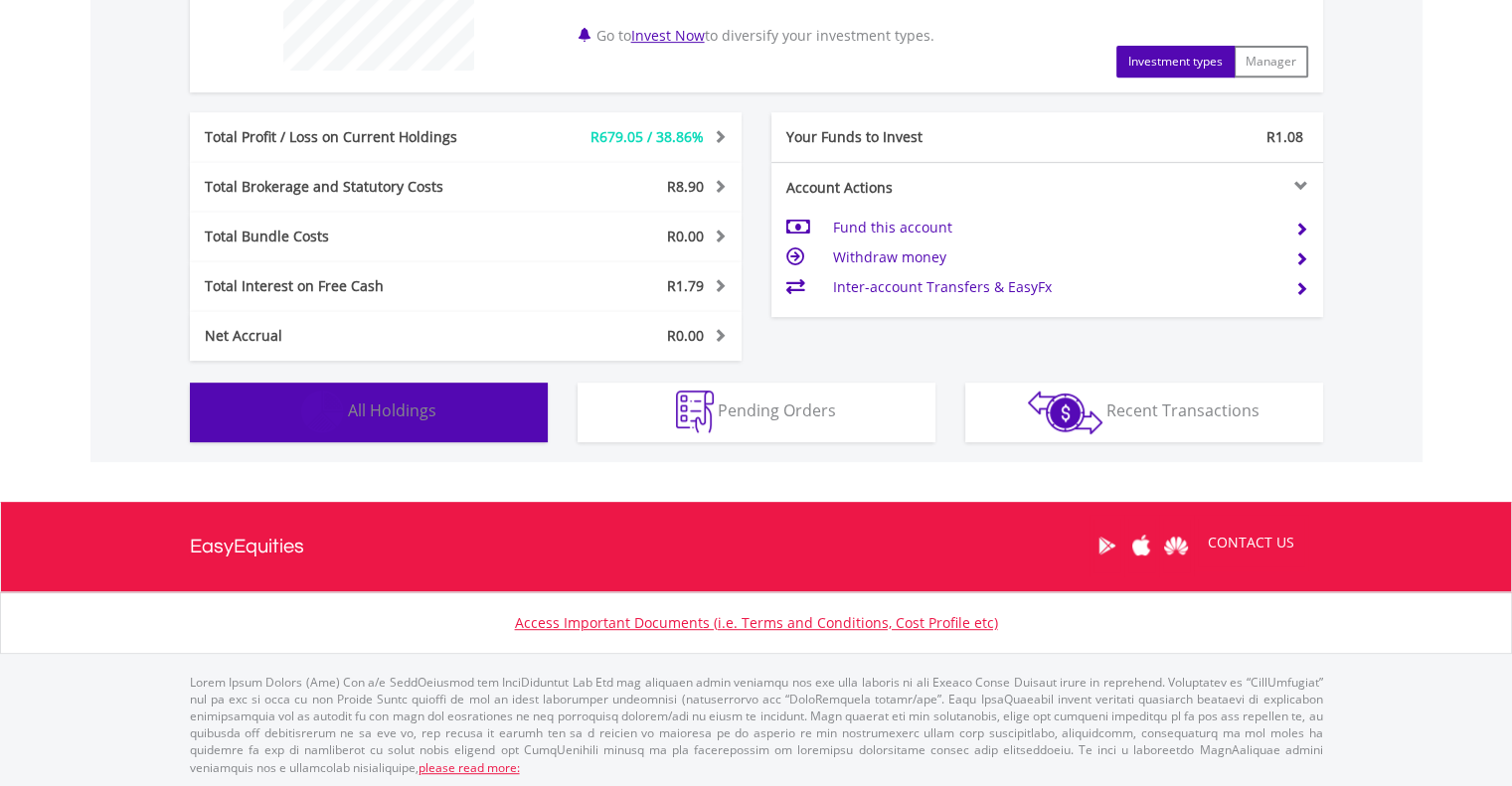 click at bounding box center [322, 411] 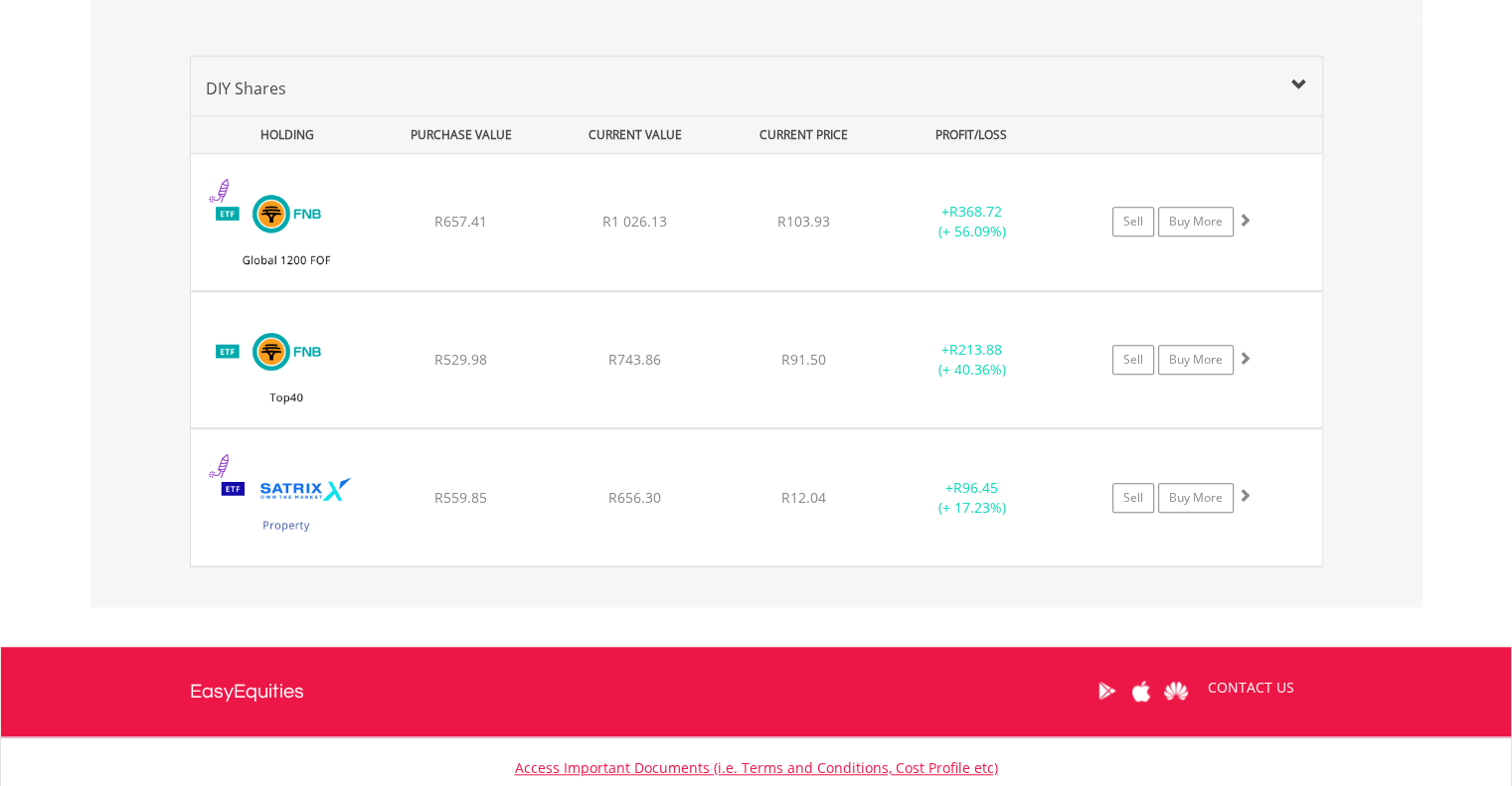 scroll, scrollTop: 1293, scrollLeft: 0, axis: vertical 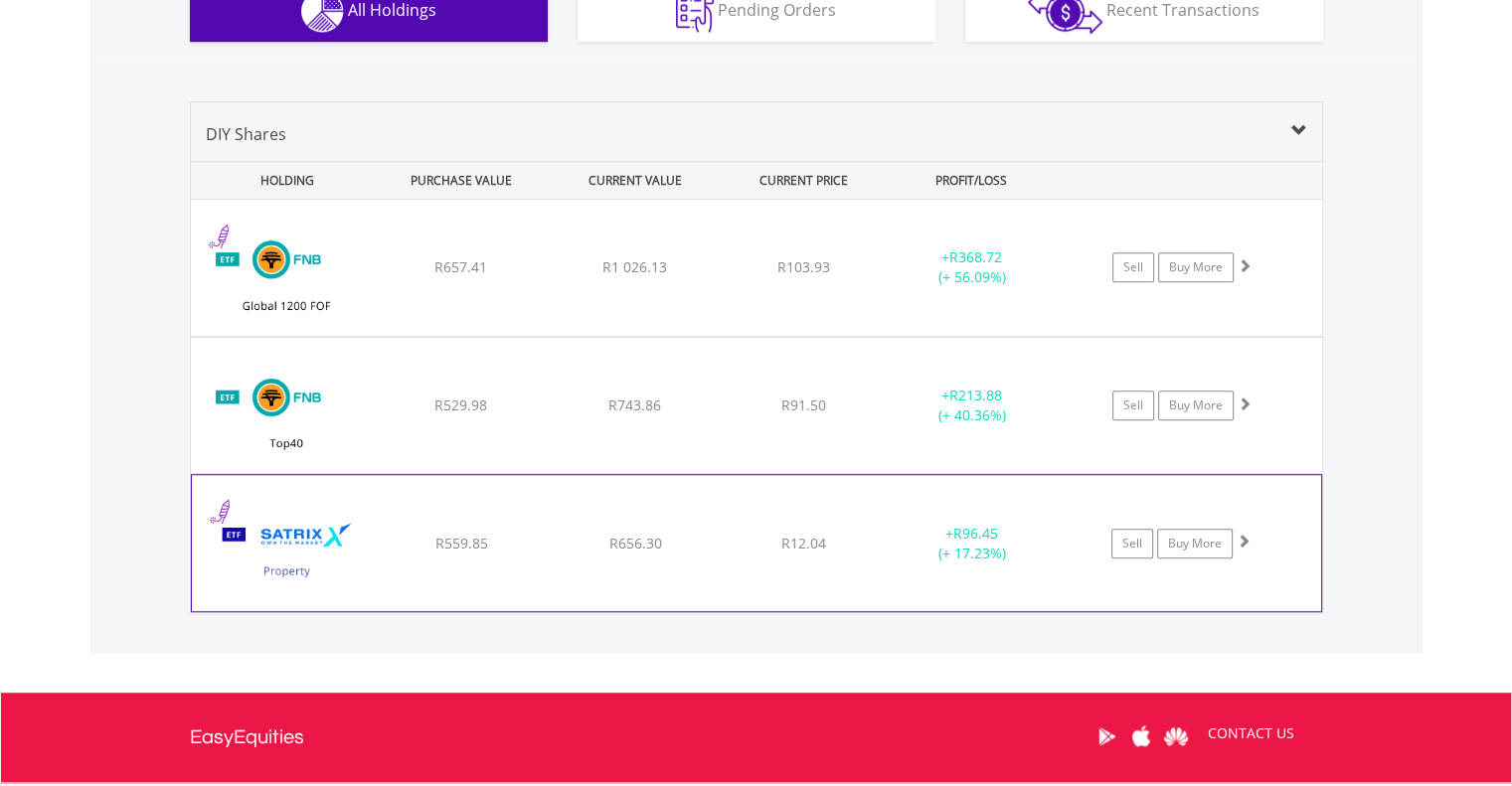 click at bounding box center [287, 552] 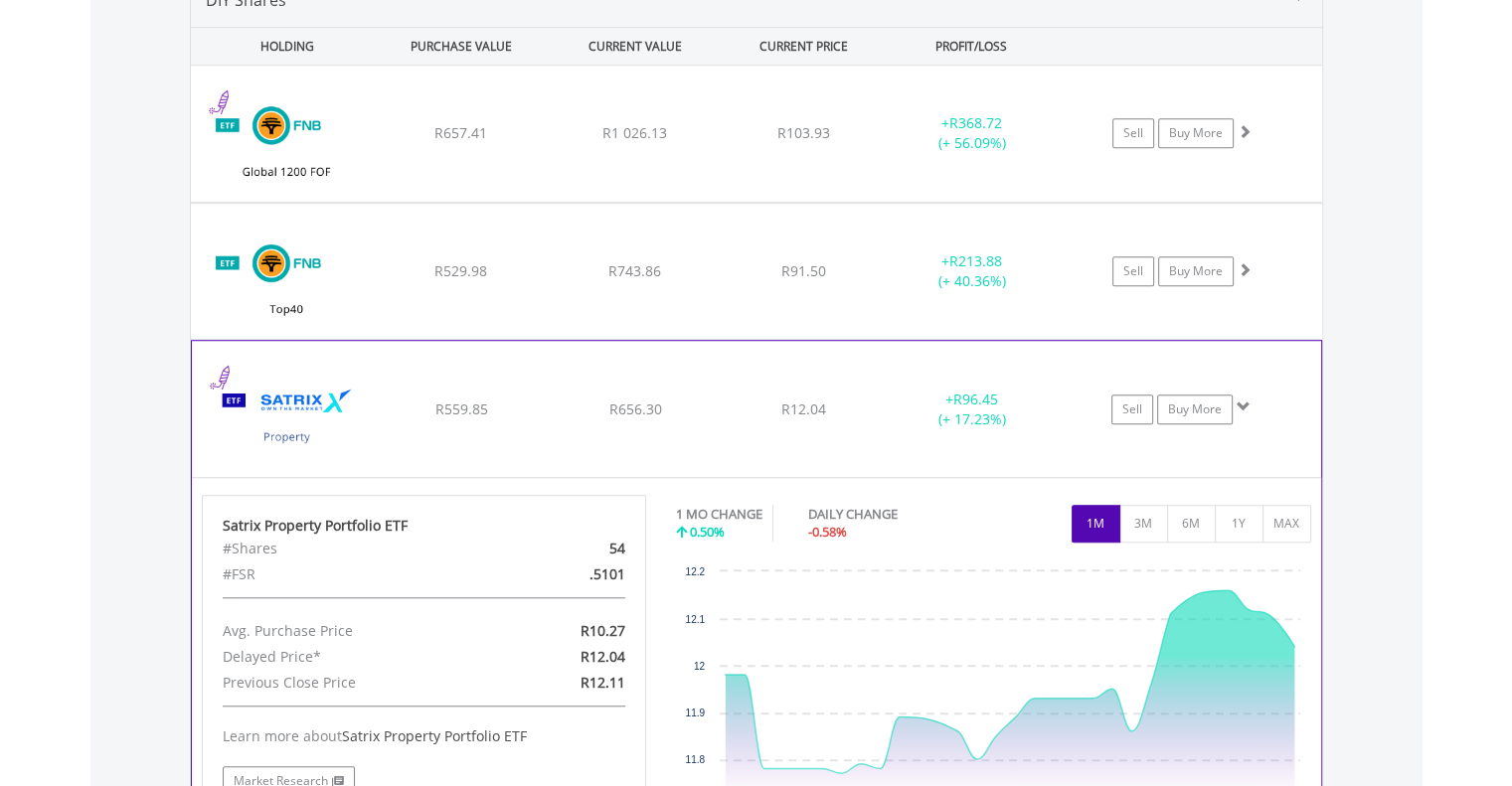 scroll, scrollTop: 1392, scrollLeft: 0, axis: vertical 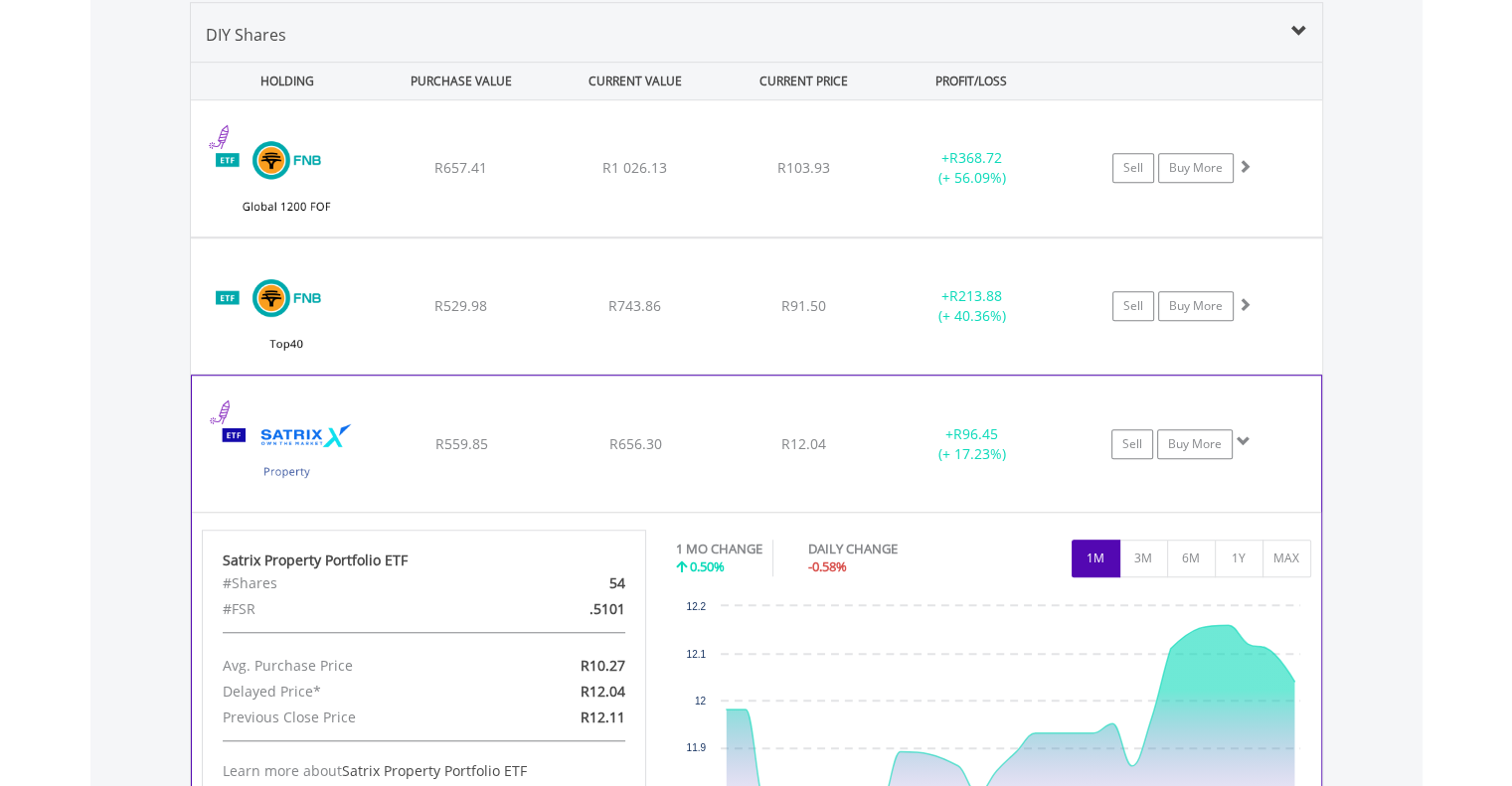 click at bounding box center (1244, 441) 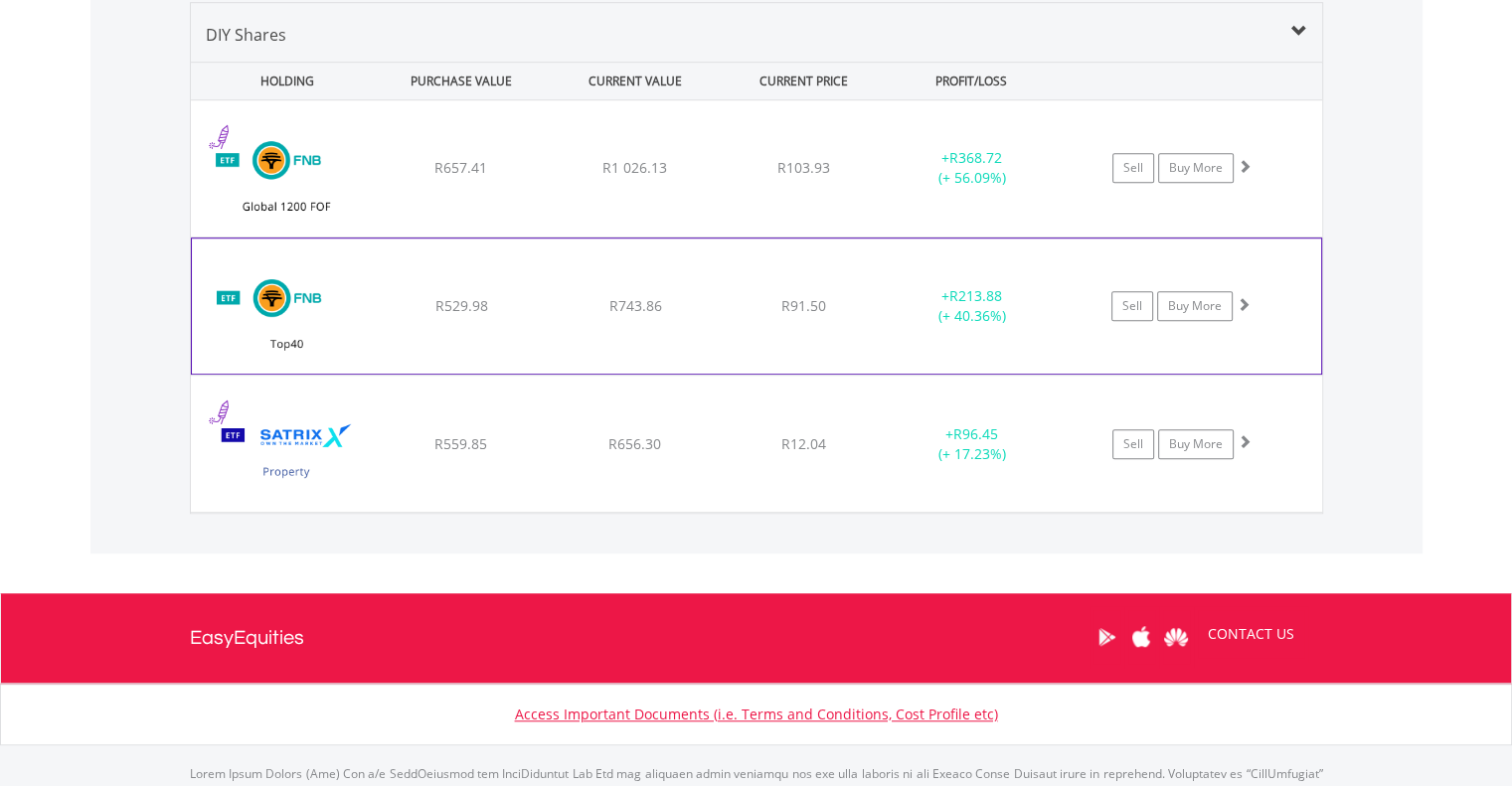 click on "﻿
FNB Top40 Exchange Traded Fund
R529.98
R743.86
R91.50
+  R213.88 (+ 40.36%)
Sell
Buy More" at bounding box center [756, 168] 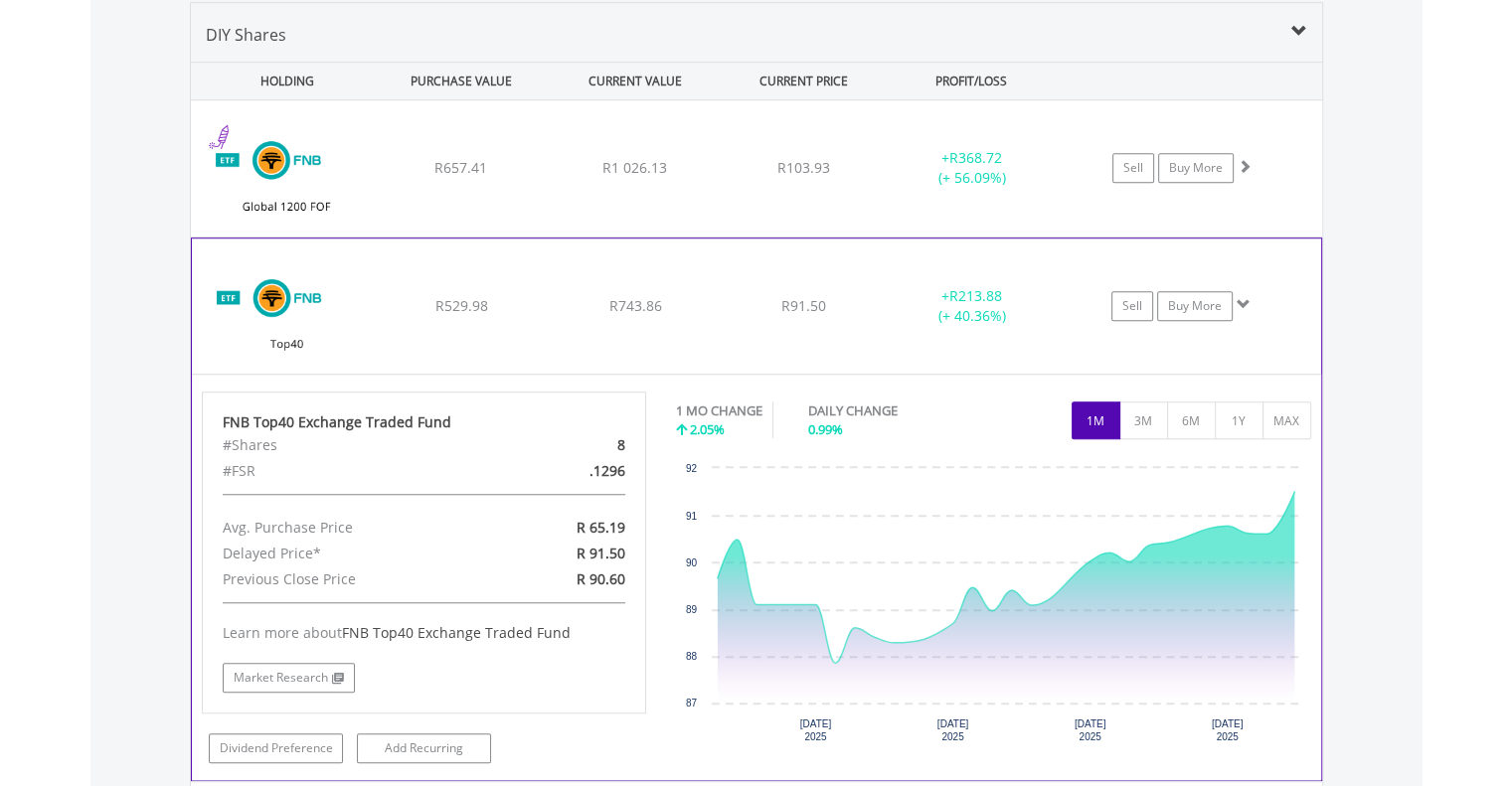 click on "Sell
Buy More" at bounding box center [1192, 168] 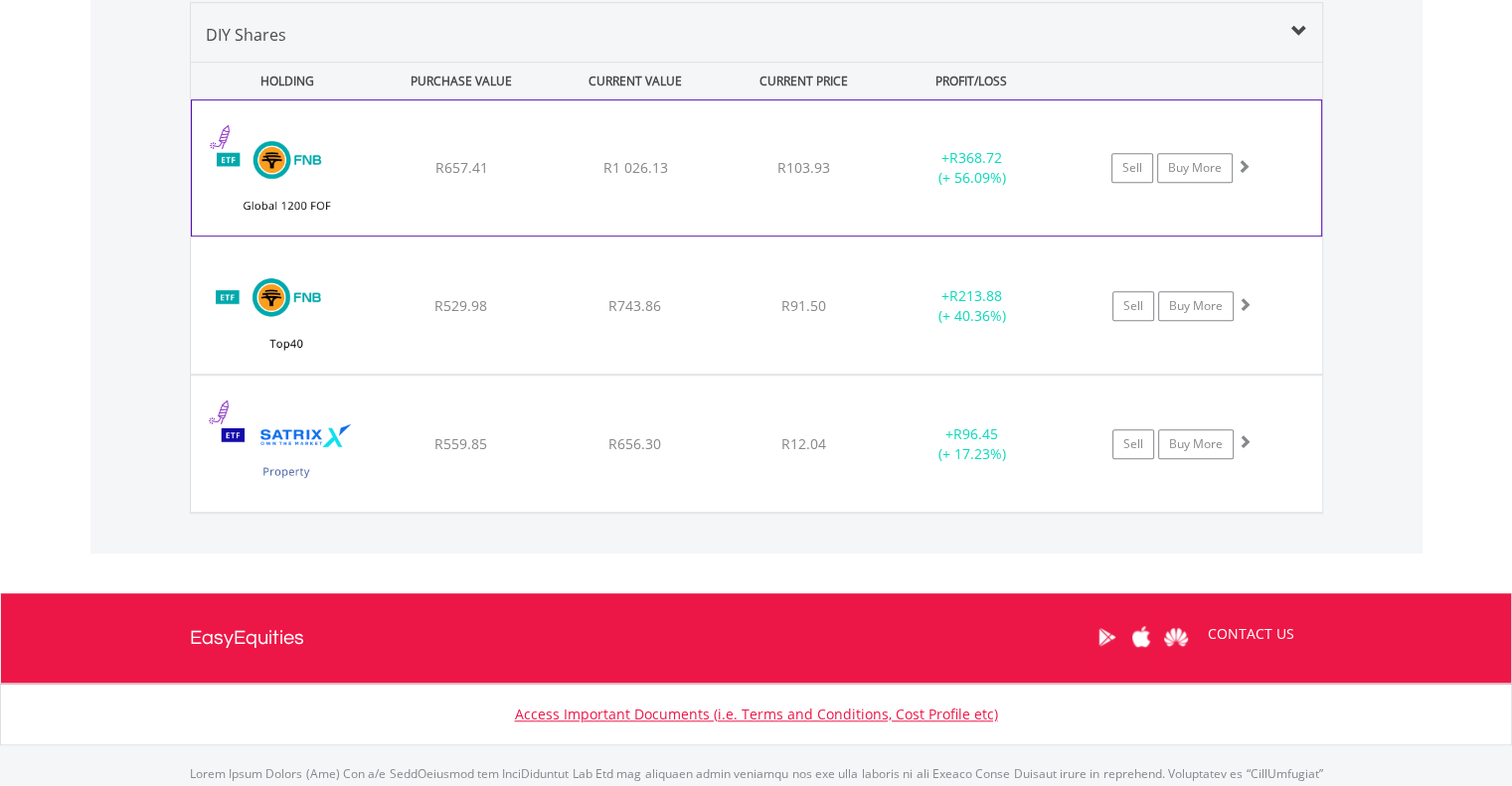 click on "﻿
FNB Global 1200 Equity Fund of Funds ETF
R657.41
R1 026.13
R103.93
+  R368.72 (+ 56.09%)
Sell
Buy More" at bounding box center (756, 168) 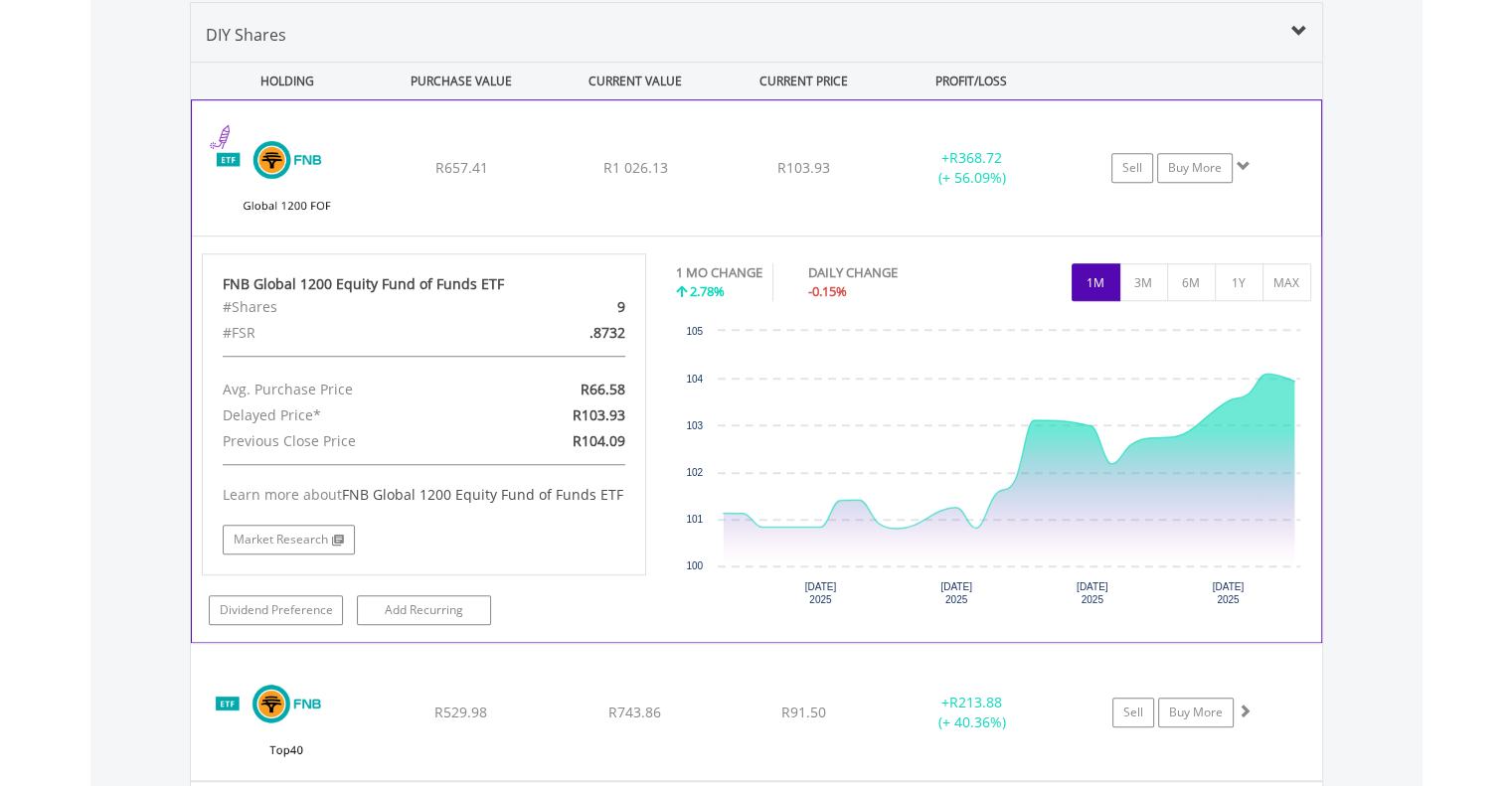 click on "﻿
FNB Global 1200 Equity Fund of Funds ETF
R657.41
R1 026.13
R103.93
+  R368.72 (+ 56.09%)
Sell
Buy More" at bounding box center (756, 168) 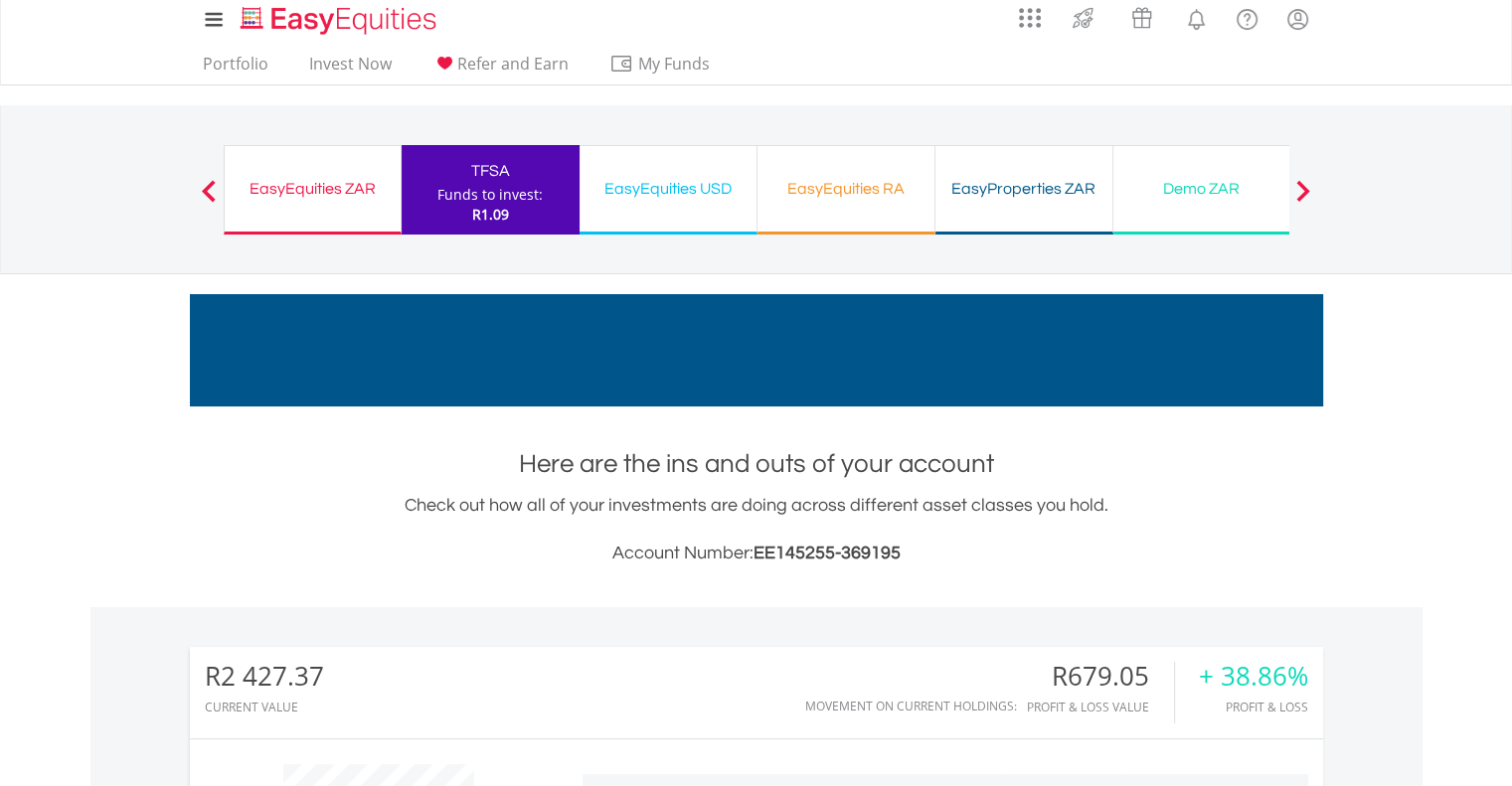 scroll, scrollTop: 0, scrollLeft: 0, axis: both 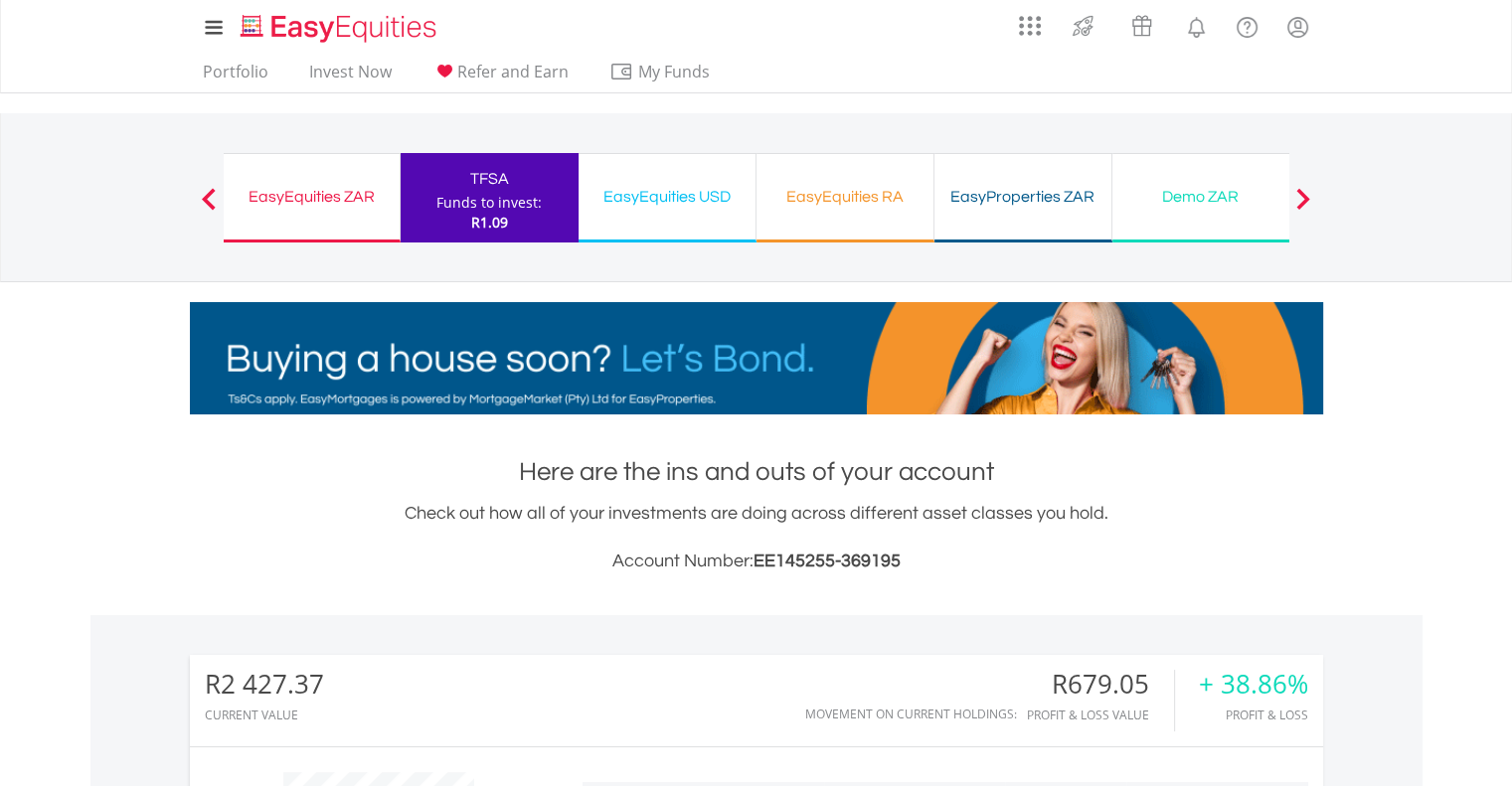 click on "EasyEquities ZAR
Funds to invest:
R1.09" at bounding box center [311, 198] 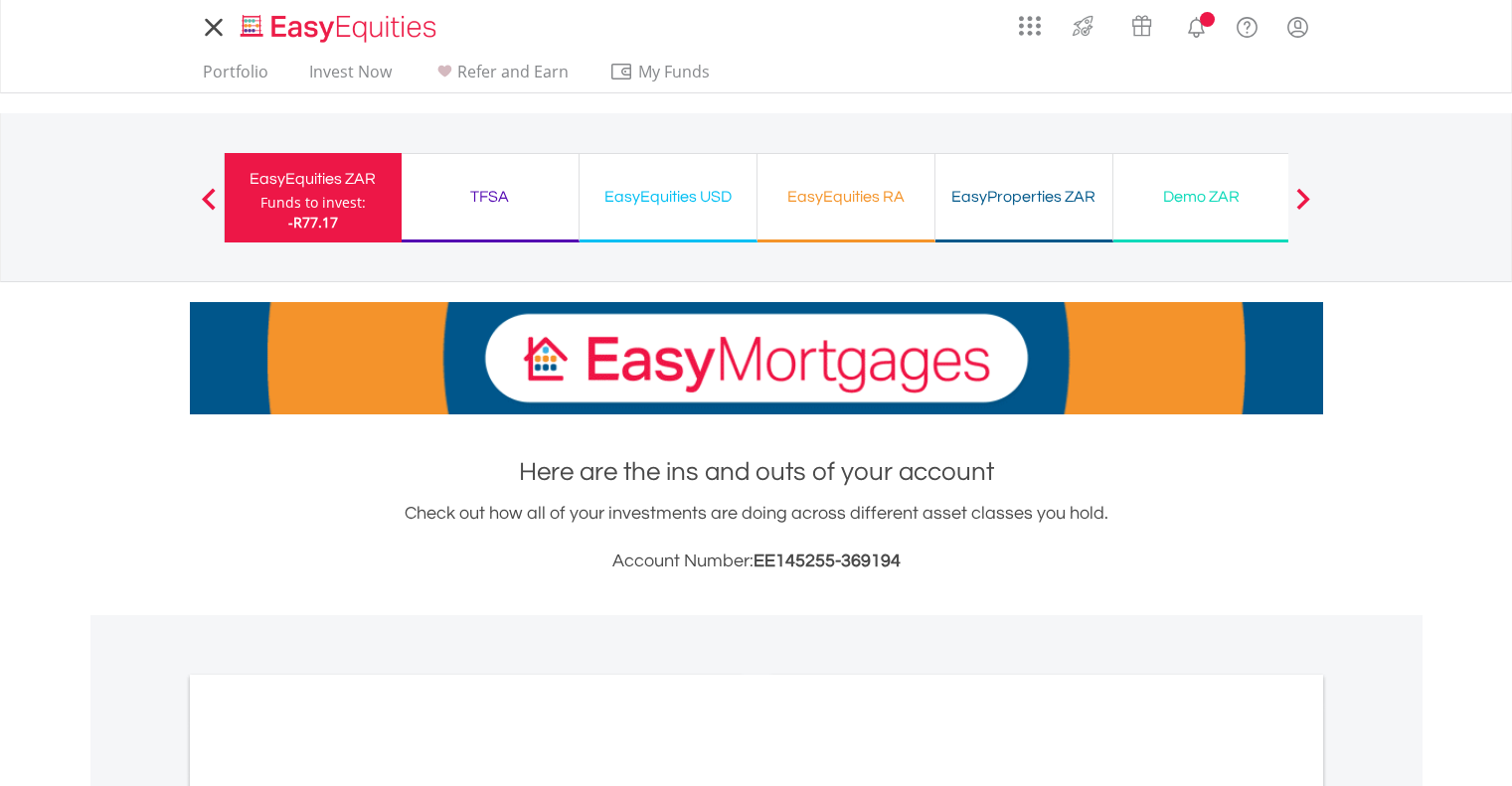 scroll, scrollTop: 0, scrollLeft: 0, axis: both 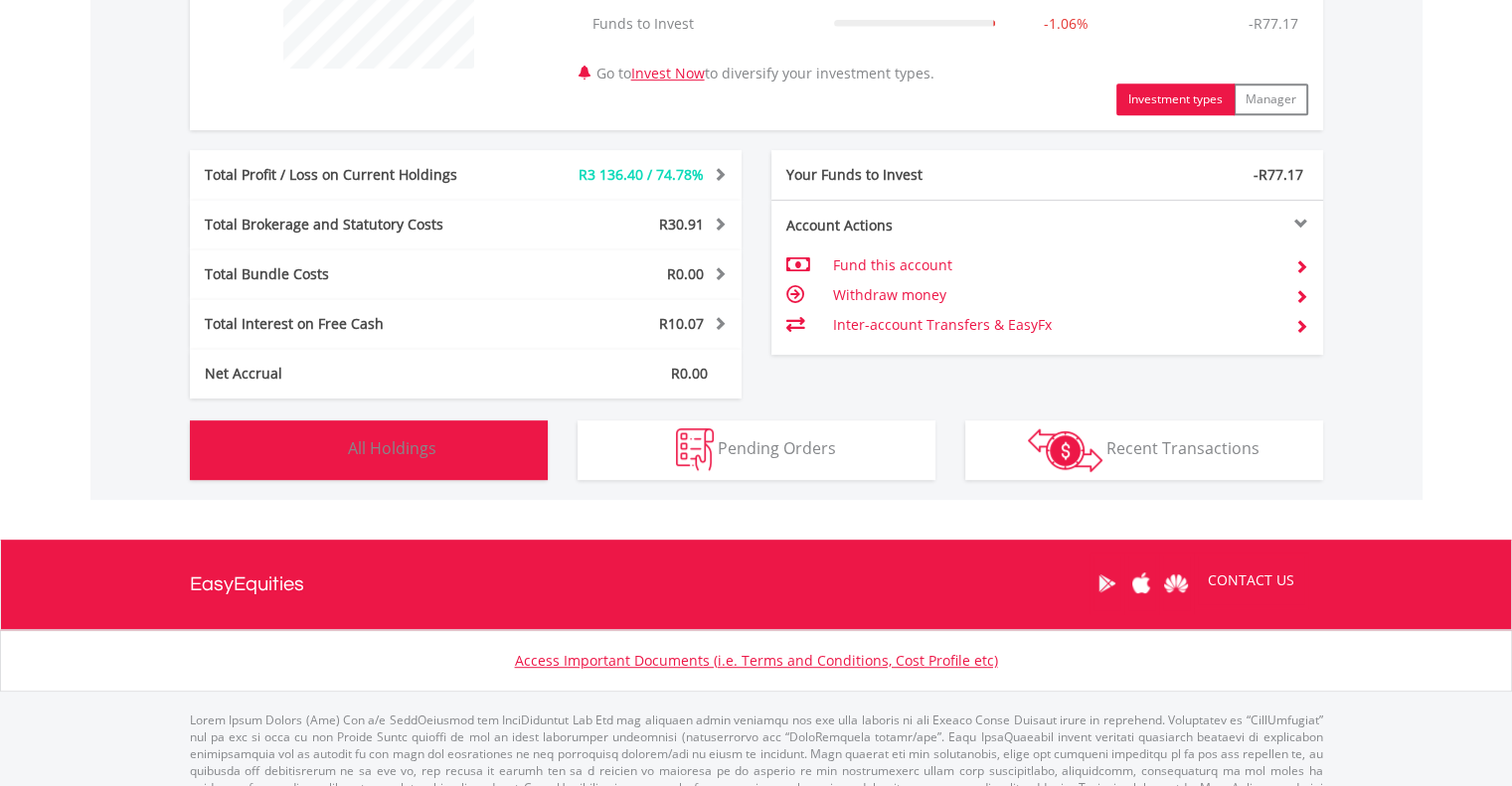 click on "All Holdings" at bounding box center [392, 448] 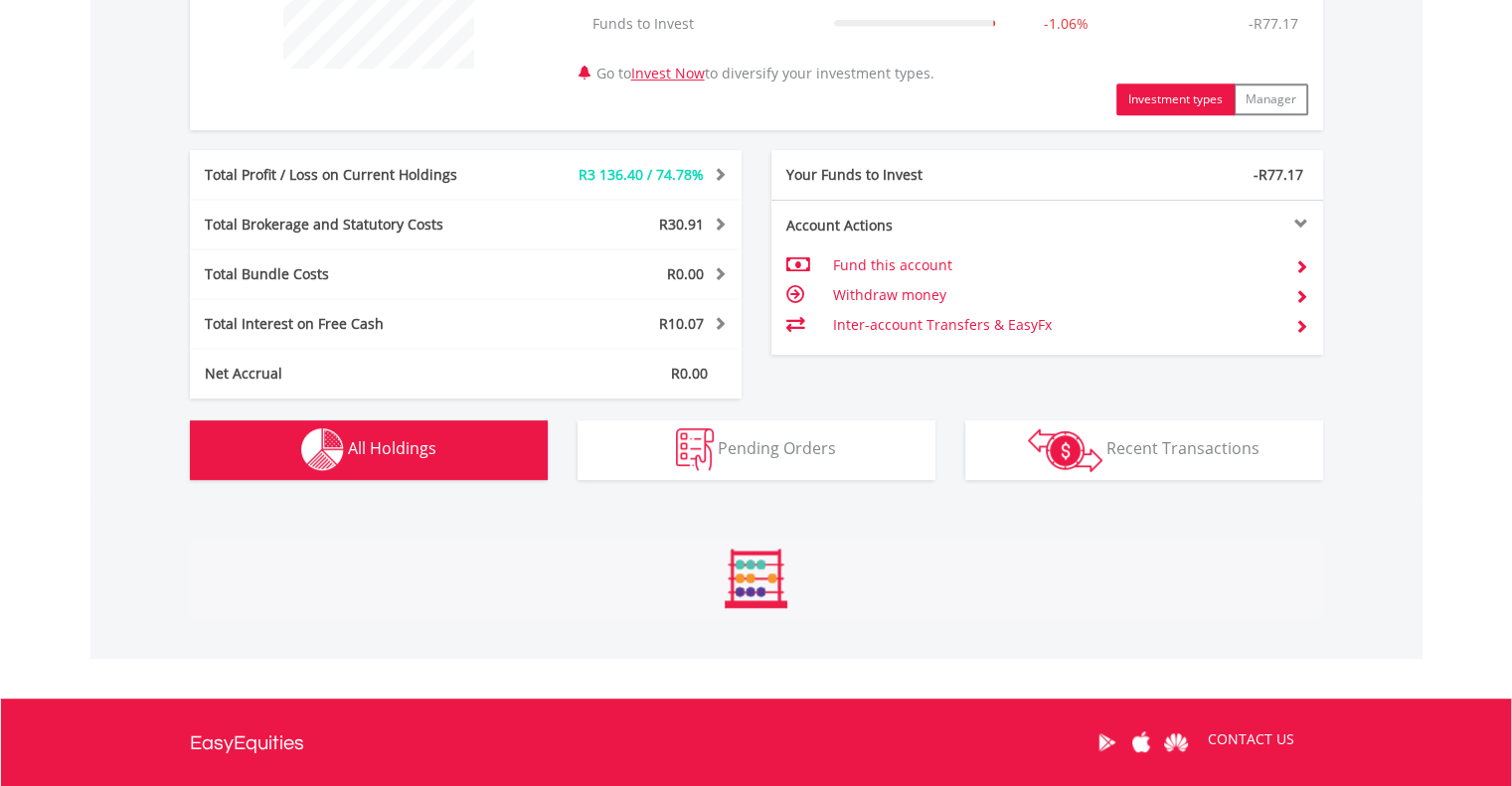scroll, scrollTop: 1432, scrollLeft: 0, axis: vertical 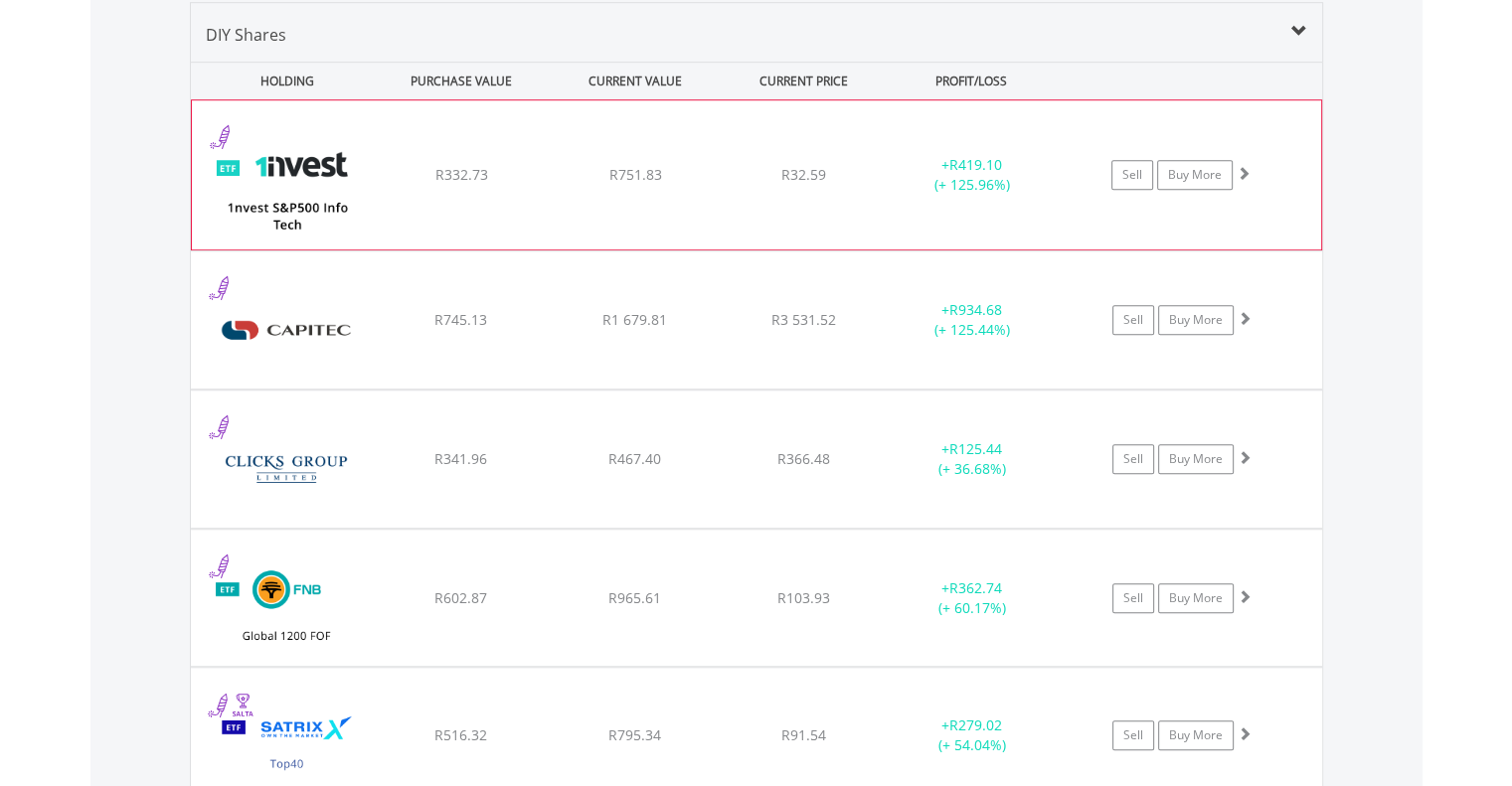 click at bounding box center [287, 185] 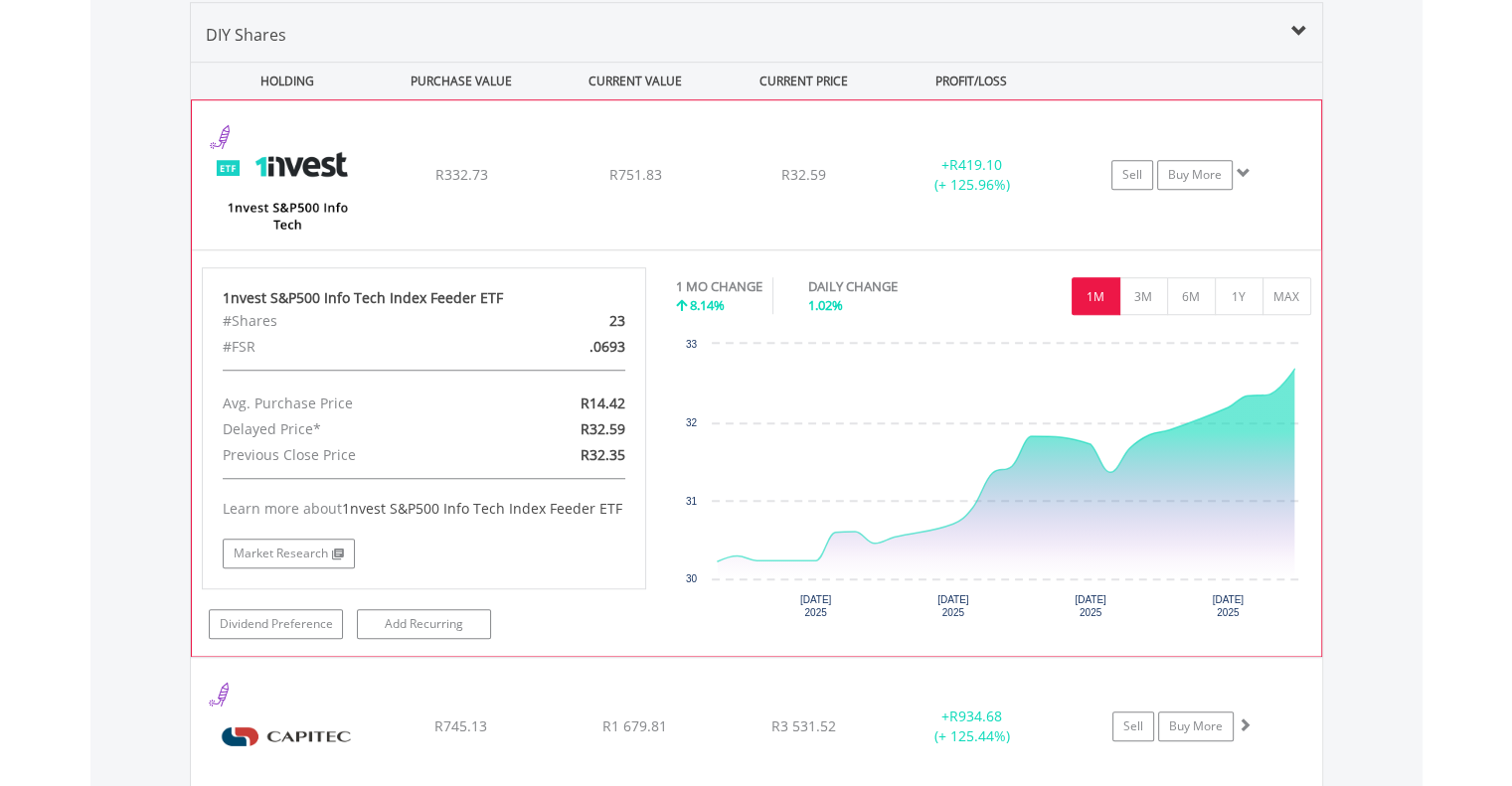 click at bounding box center [1244, 173] 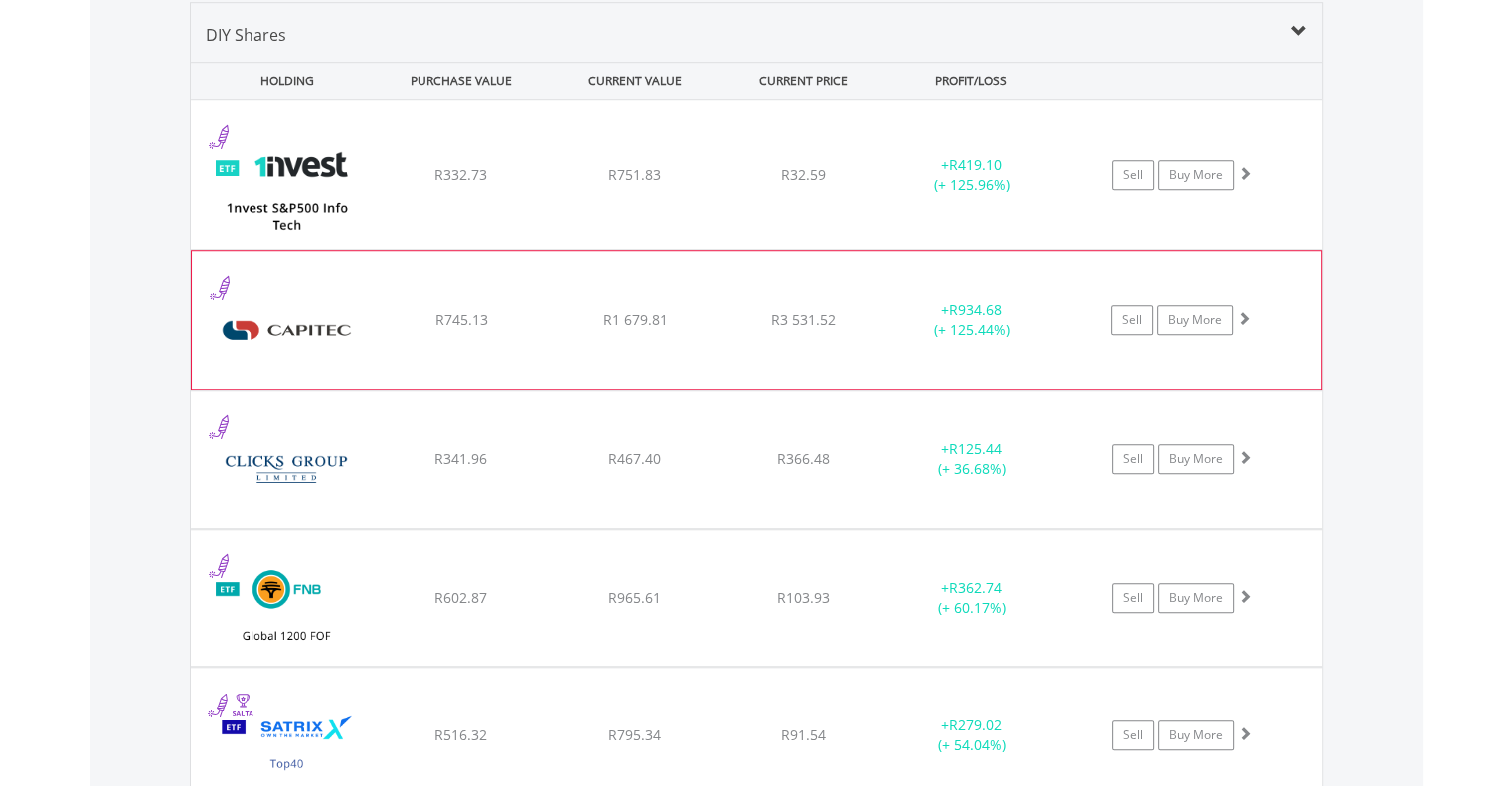 click at bounding box center [287, 330] 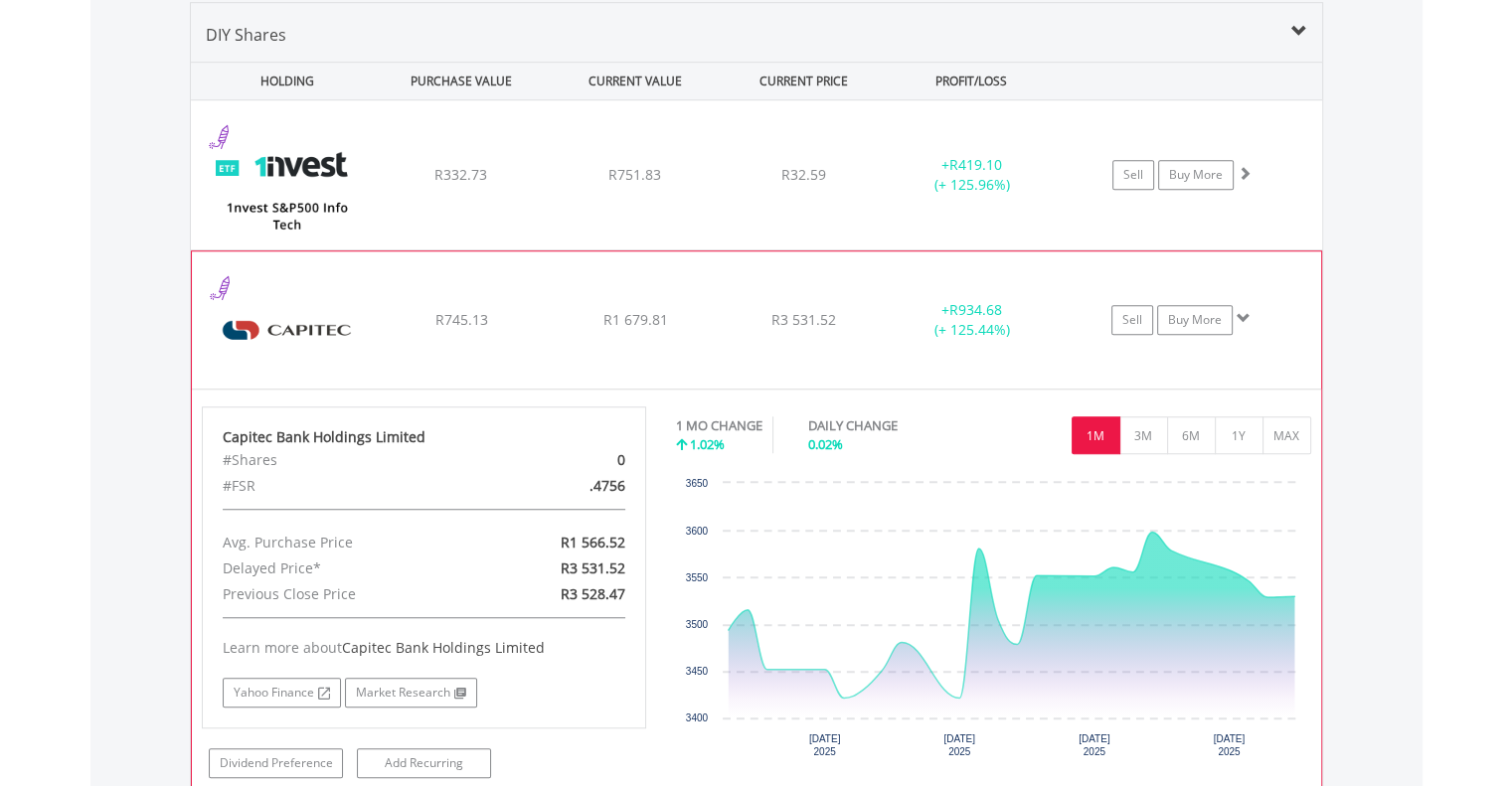 click on "﻿
Capitec Bank Holdings Limited
R745.13
R1 679.81
R3 531.52
+  R934.68 (+ 125.44%)
Sell
Buy More" at bounding box center [756, 175] 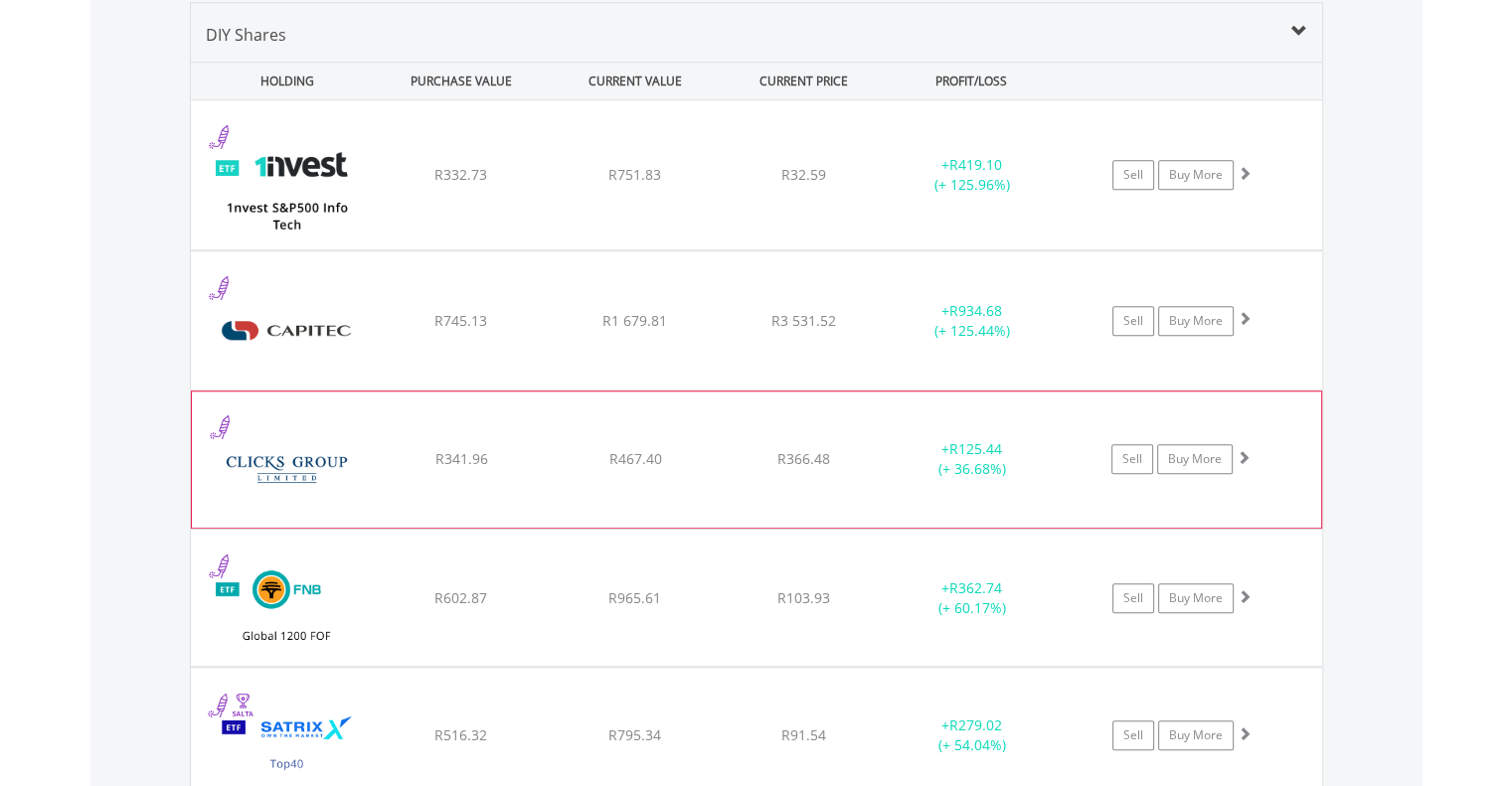 click on "﻿
Clicks Group Limited
R341.96
R467.40
R366.48
+  R125.44 (+ 36.68%)
Sell
Buy More" at bounding box center (756, 175) 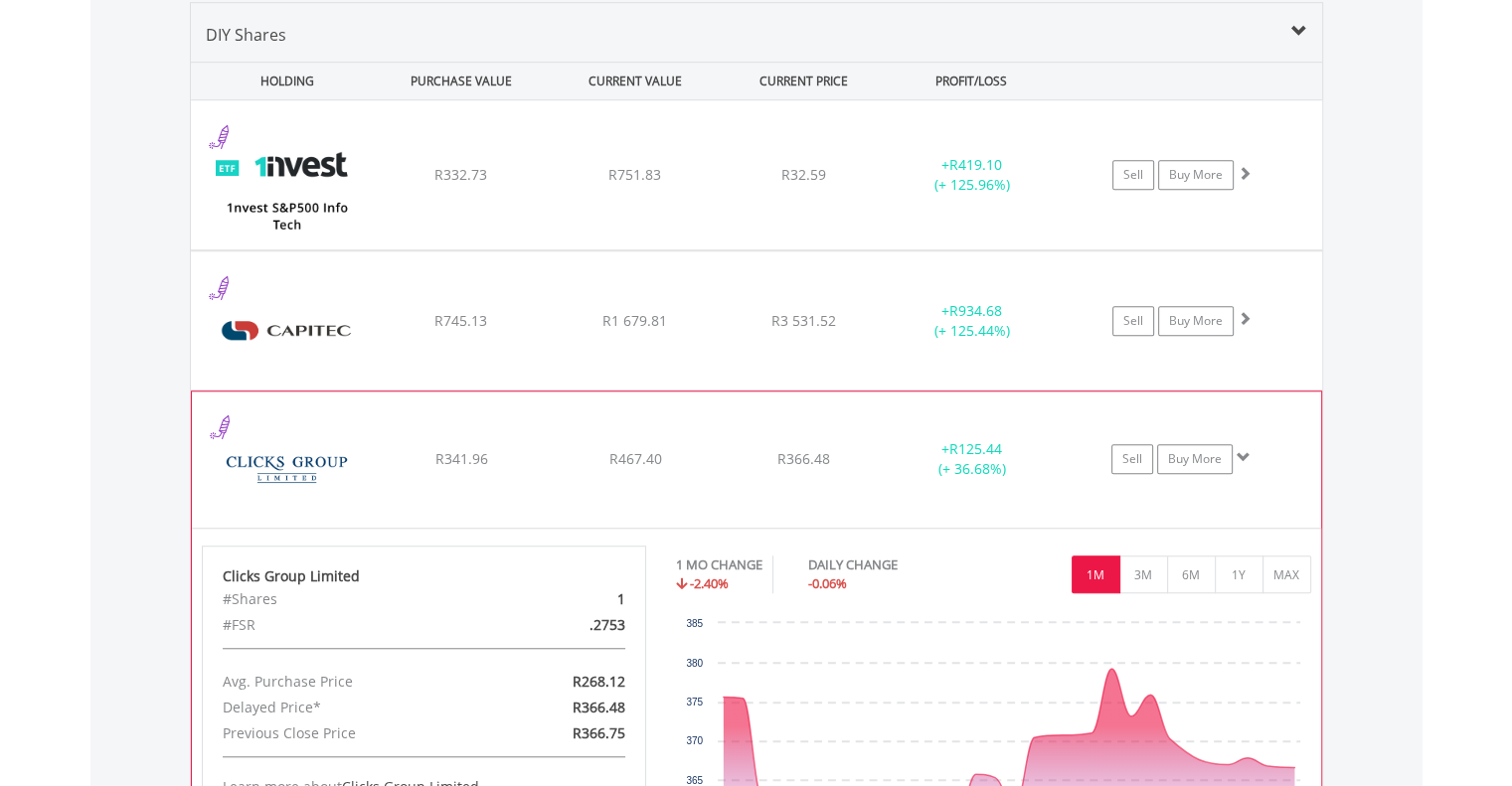 click on "﻿
Clicks Group Limited" at bounding box center [281, 175] 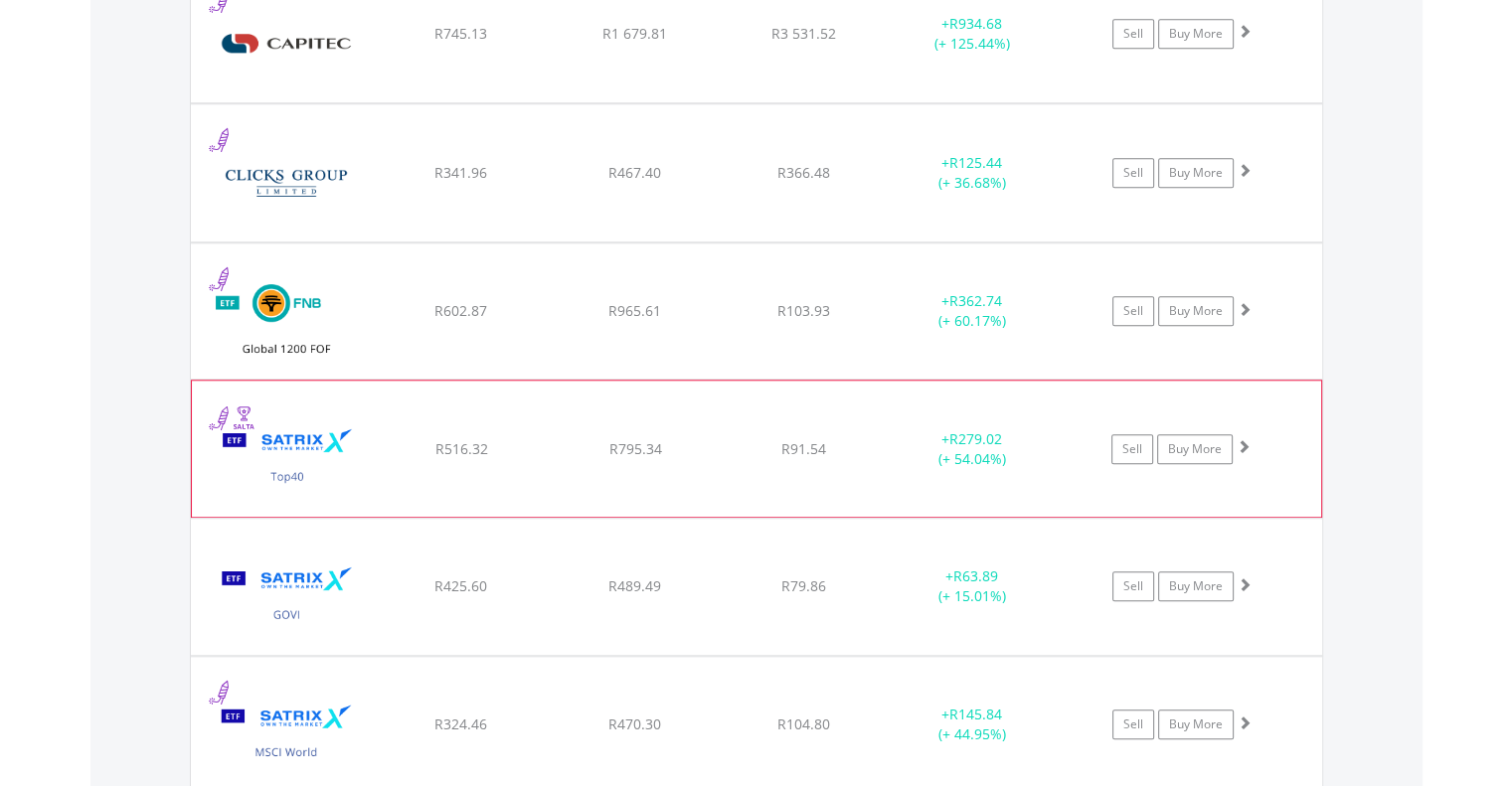 scroll, scrollTop: 1730, scrollLeft: 0, axis: vertical 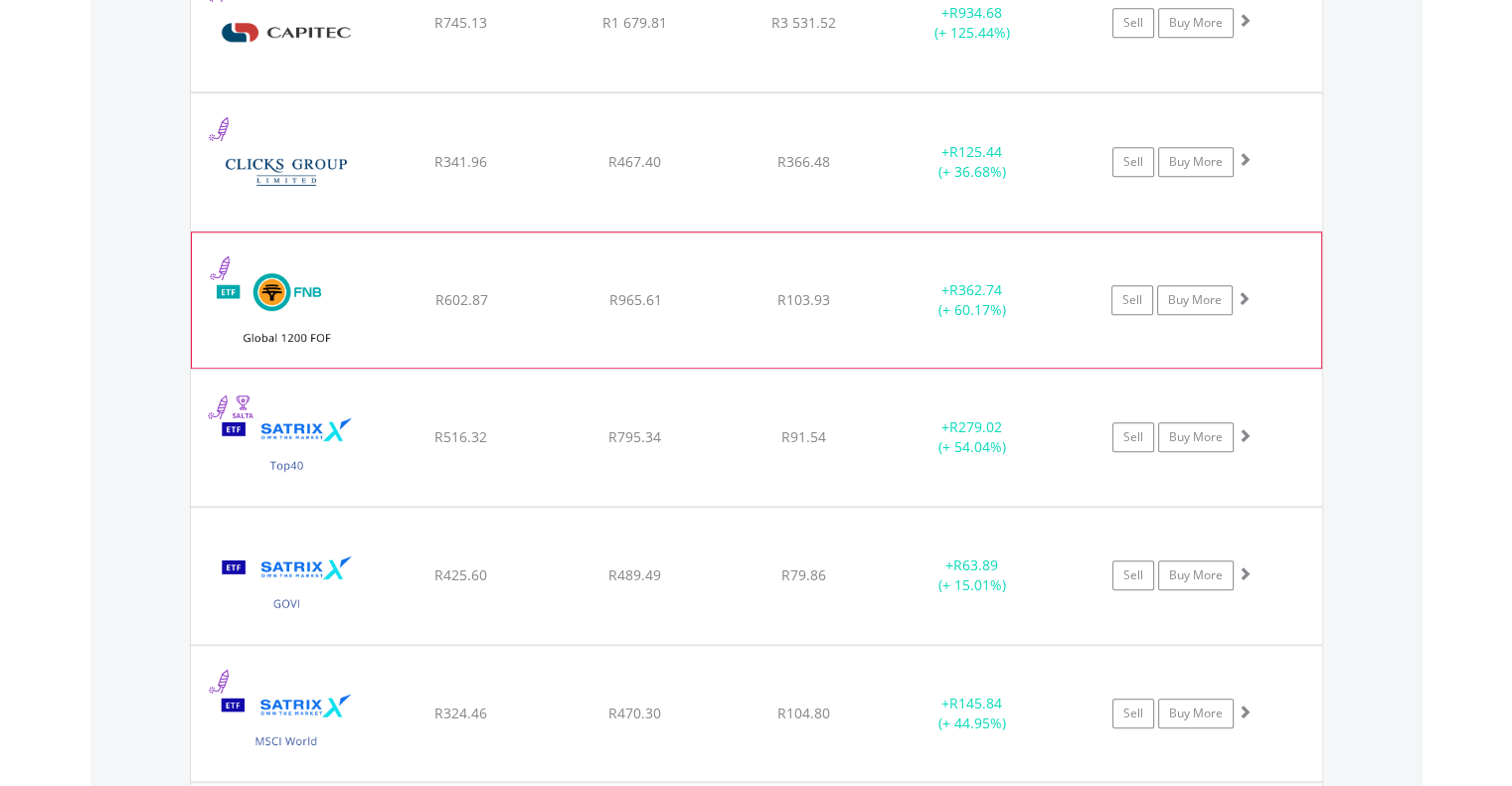 click at bounding box center [287, 310] 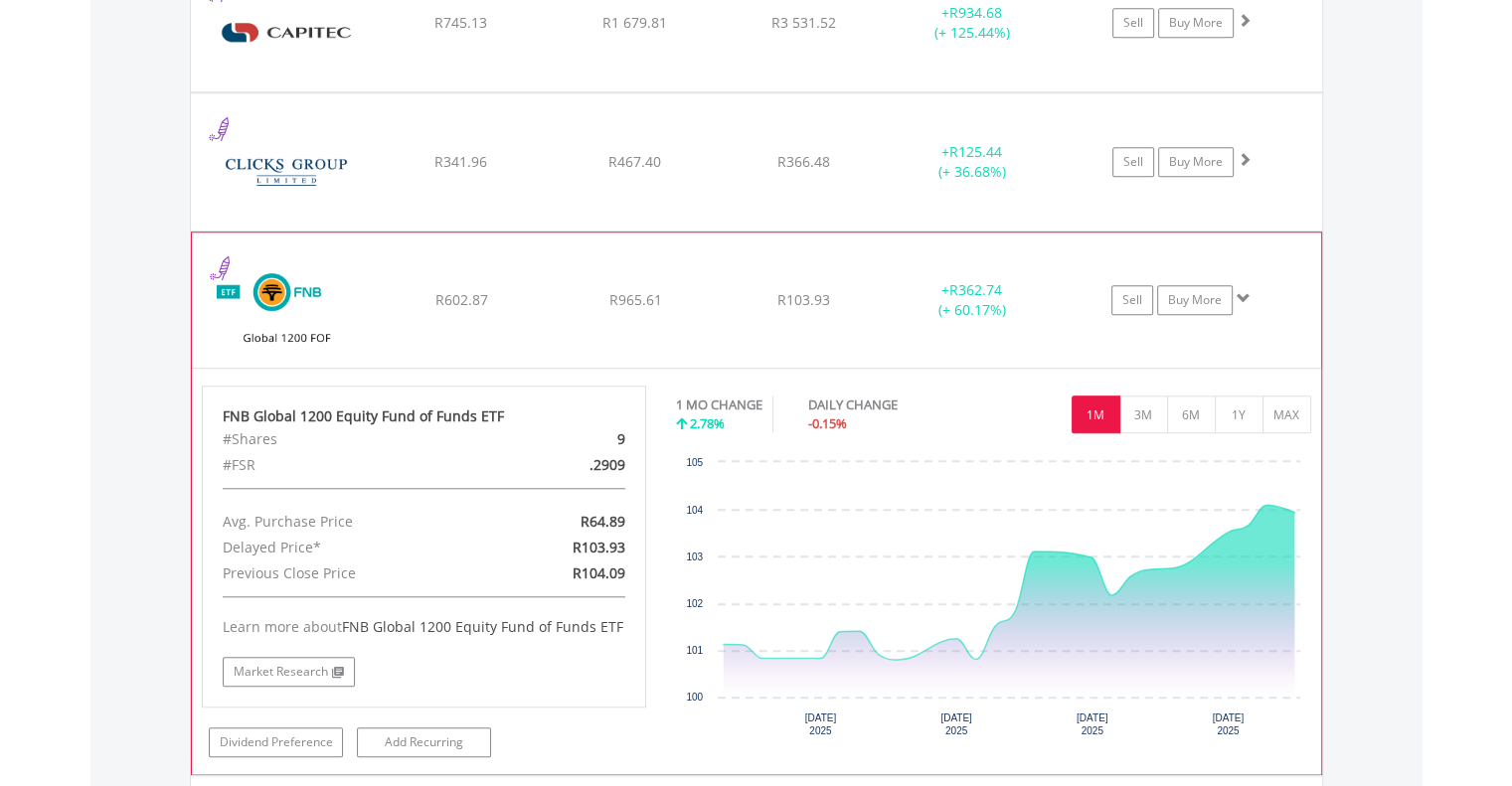 click at bounding box center (287, 310) 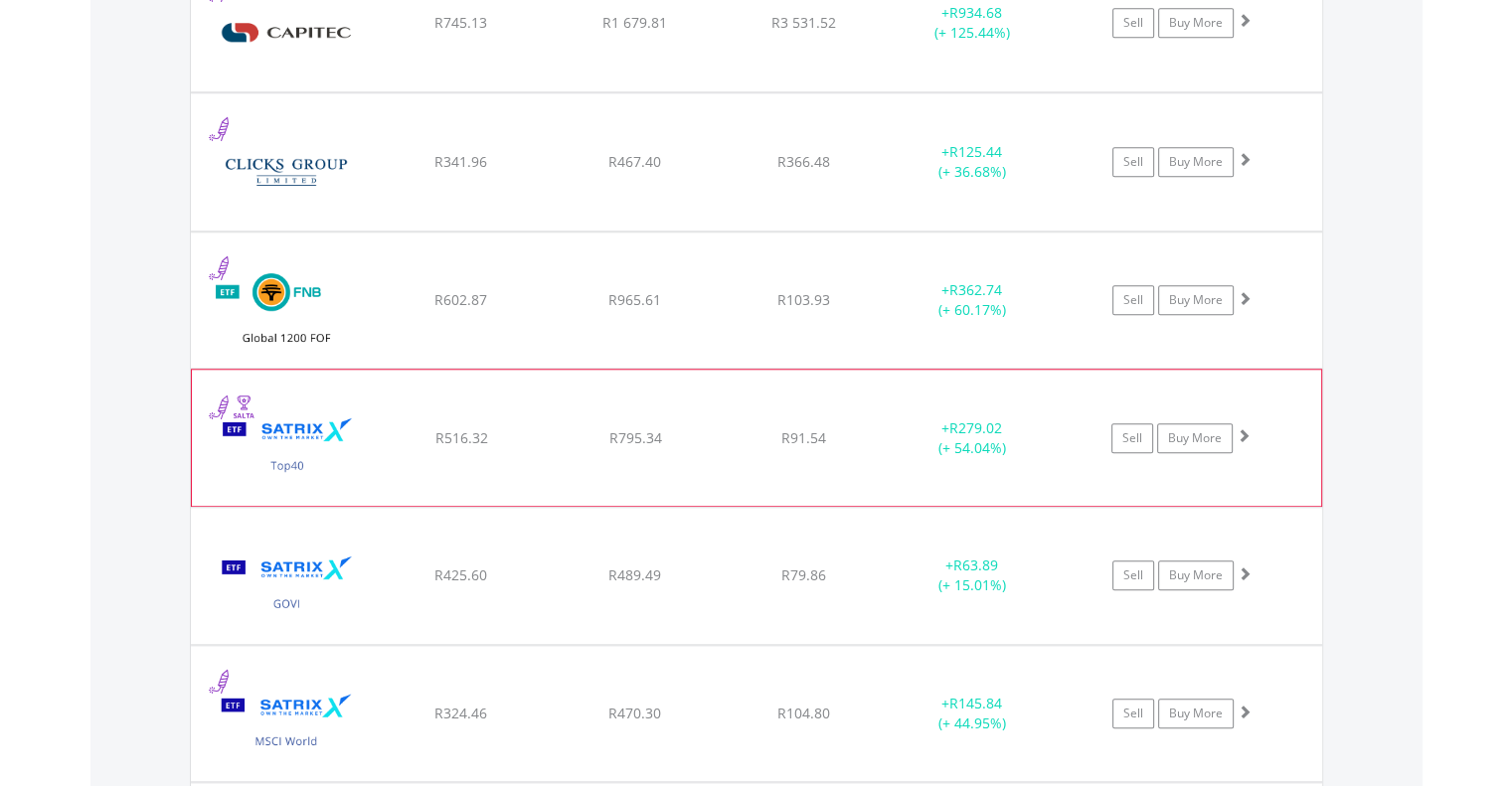 click on "﻿
Satrix 40 ETF
R516.32
R795.34
R91.54
+  R279.02 (+ 54.04%)
Sell
Buy More" at bounding box center [756, -123] 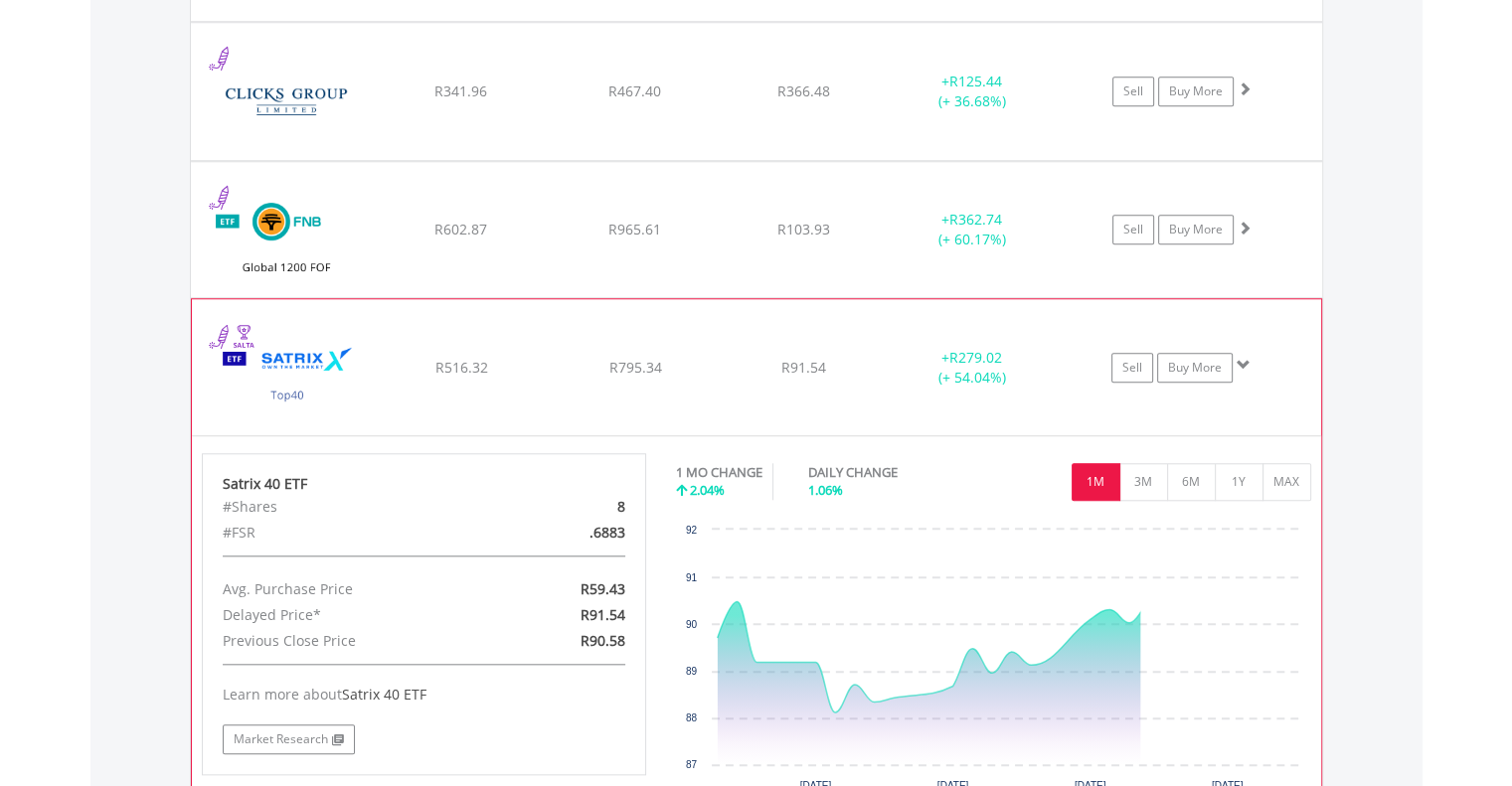 scroll, scrollTop: 2028, scrollLeft: 0, axis: vertical 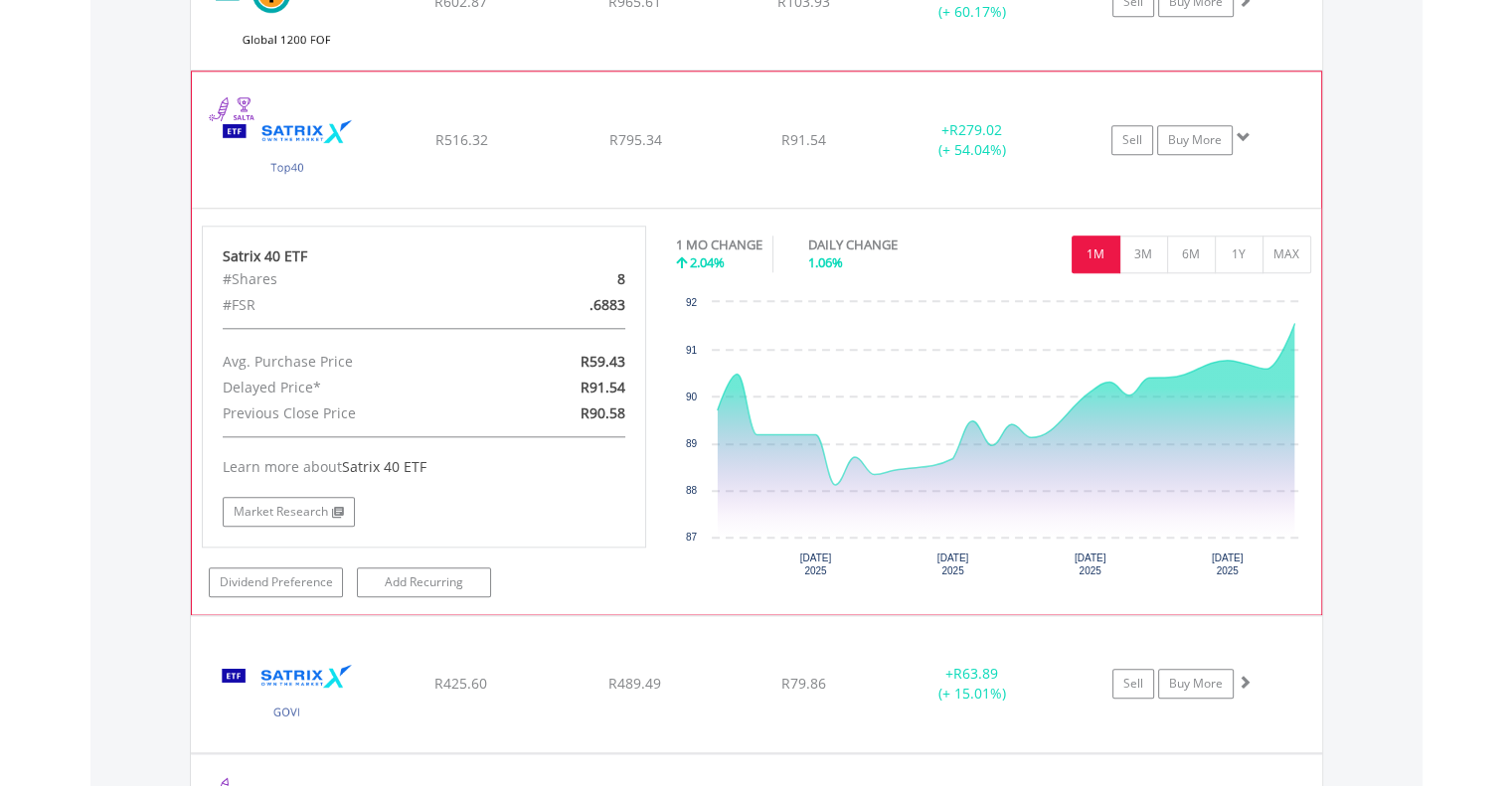 click at bounding box center (287, 149) 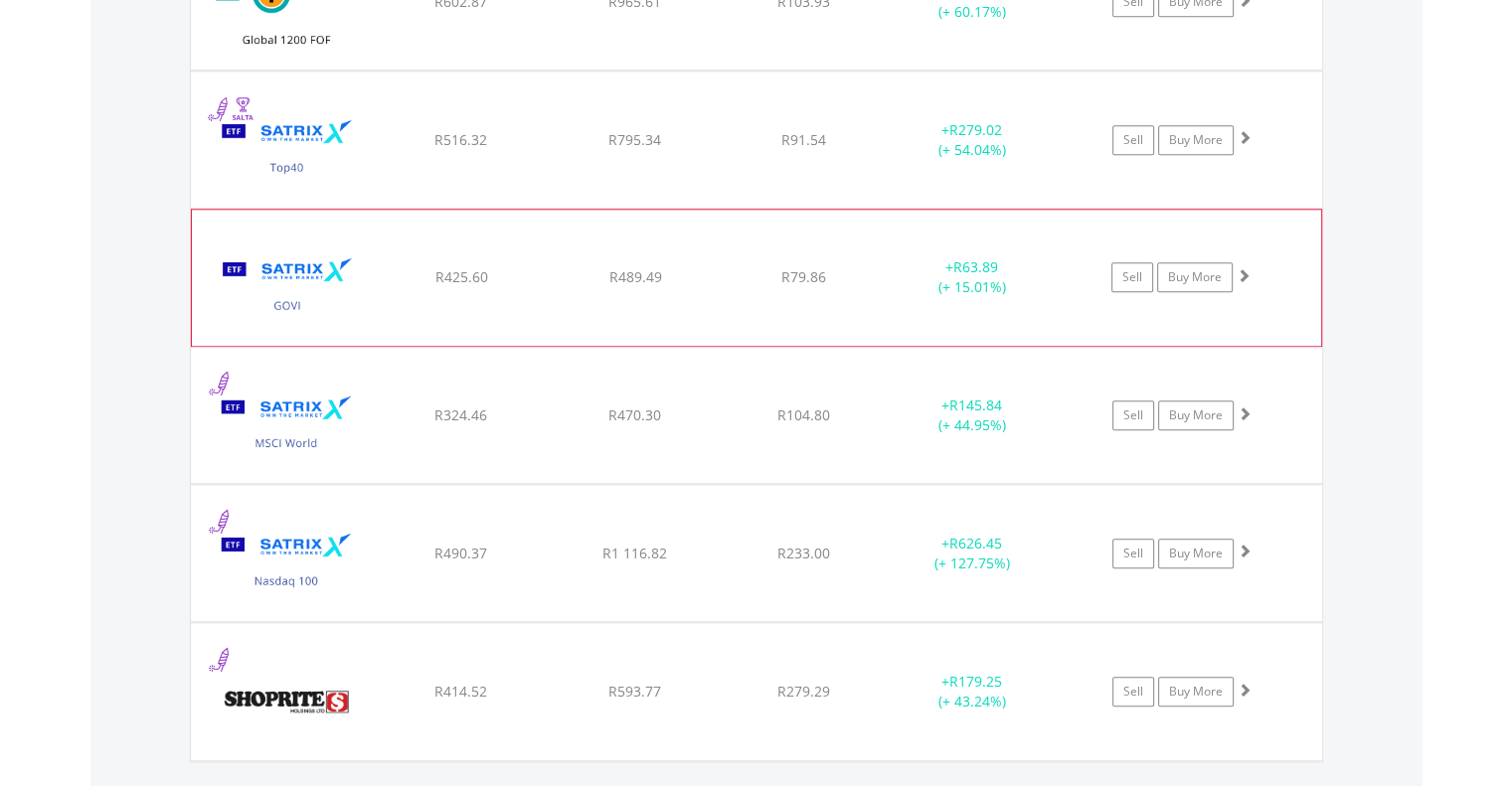 click at bounding box center [287, 287] 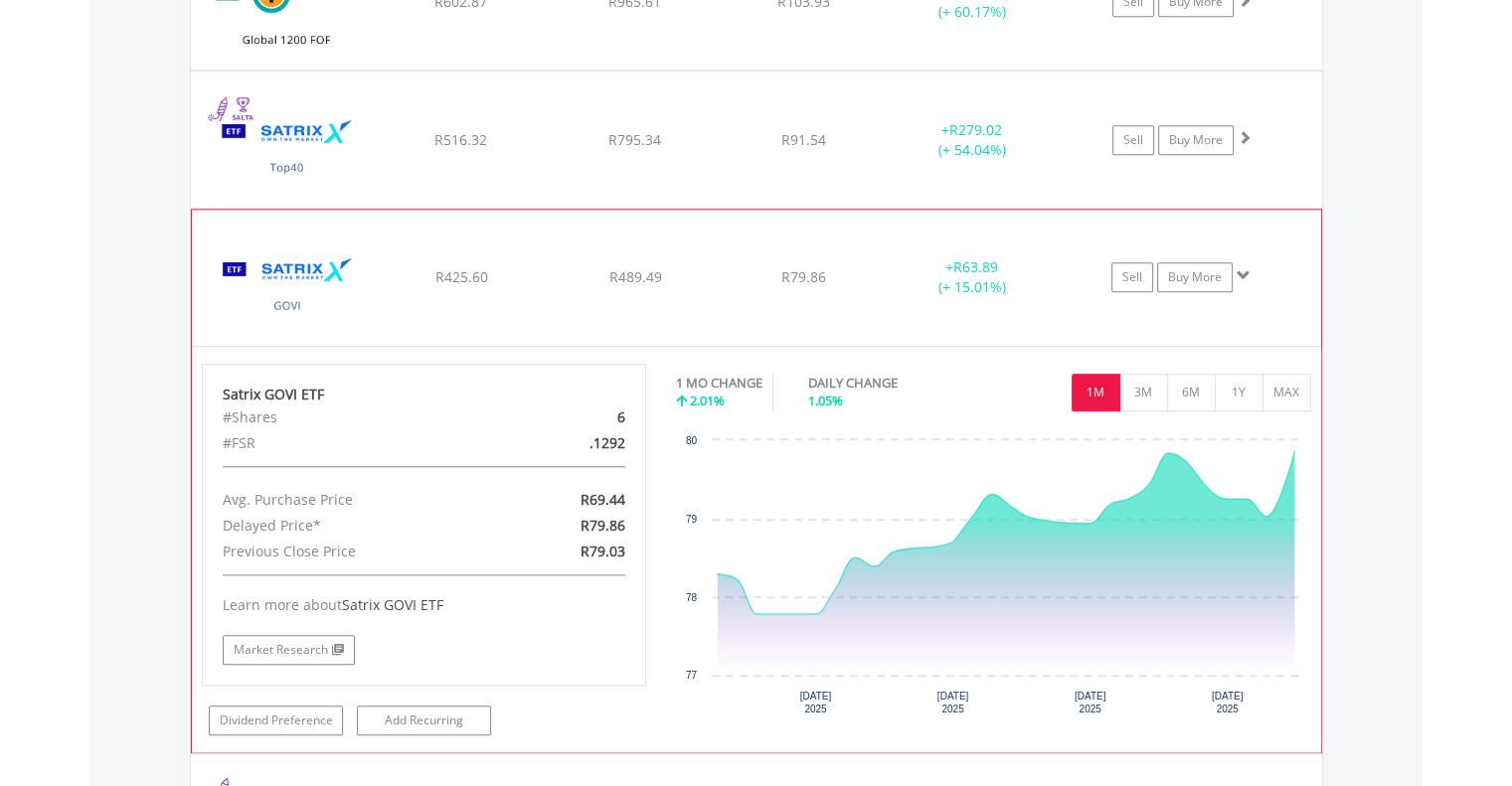 click at bounding box center [287, 287] 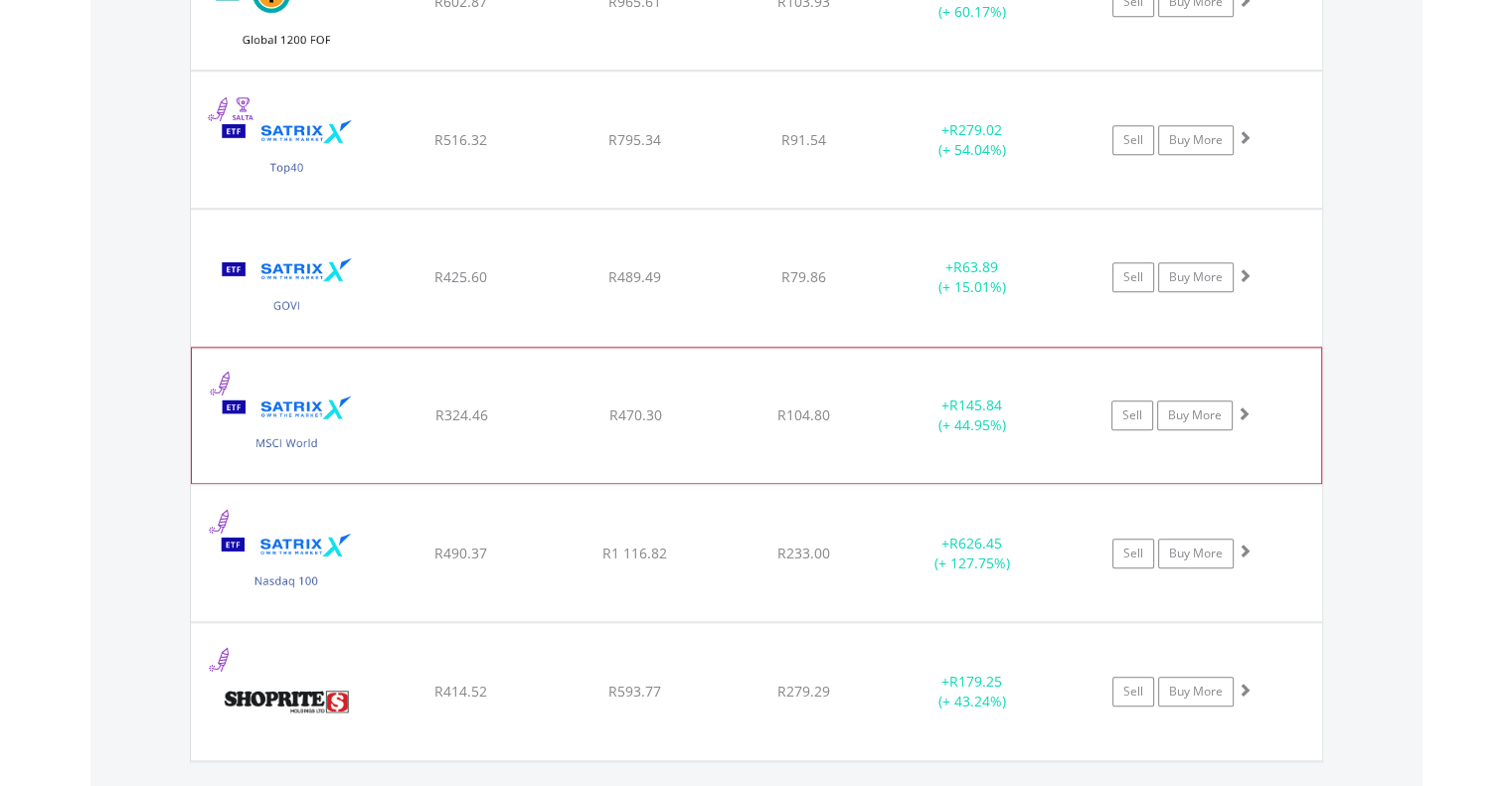 click at bounding box center (287, 425) 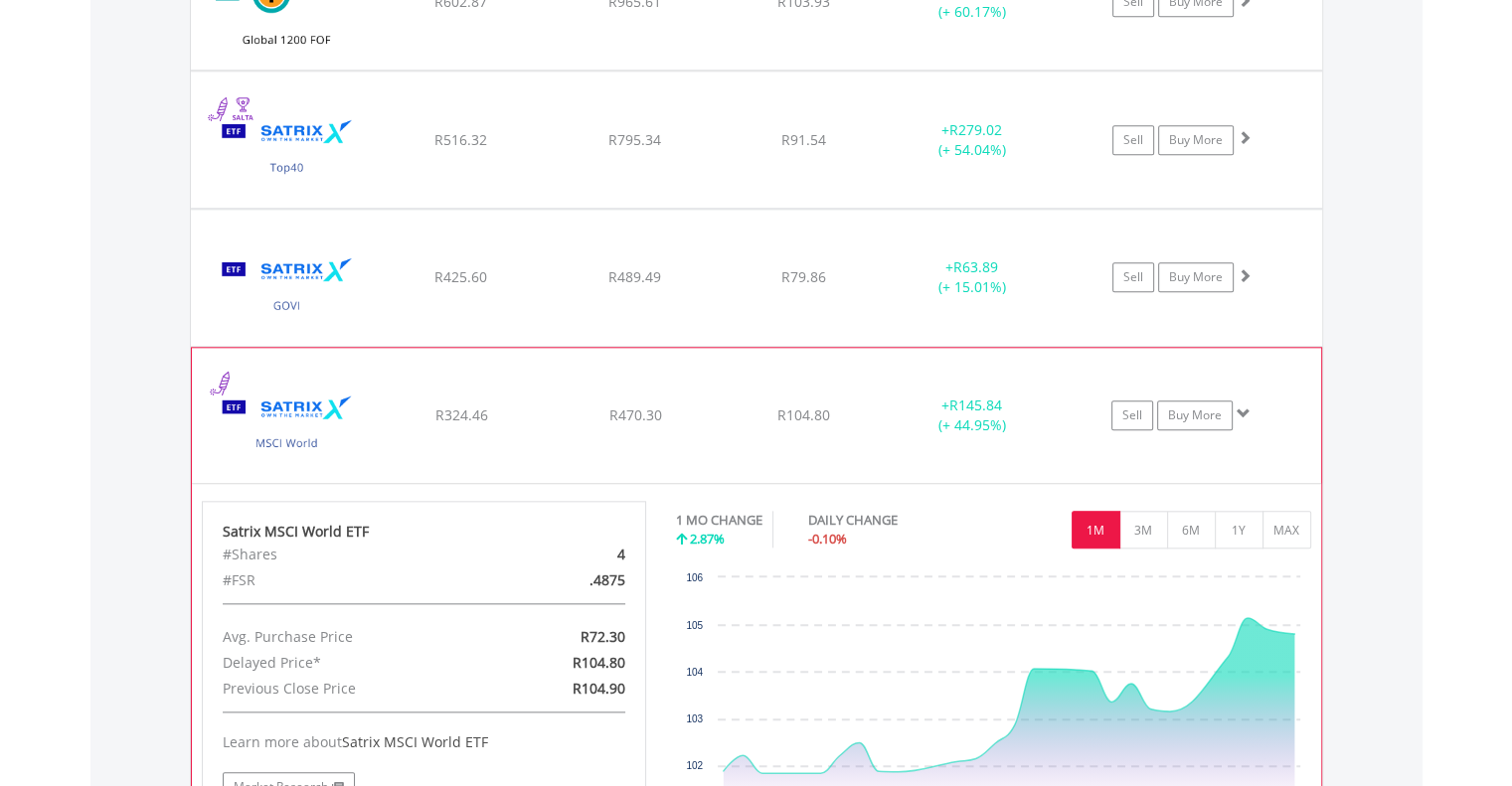 click at bounding box center [287, 425] 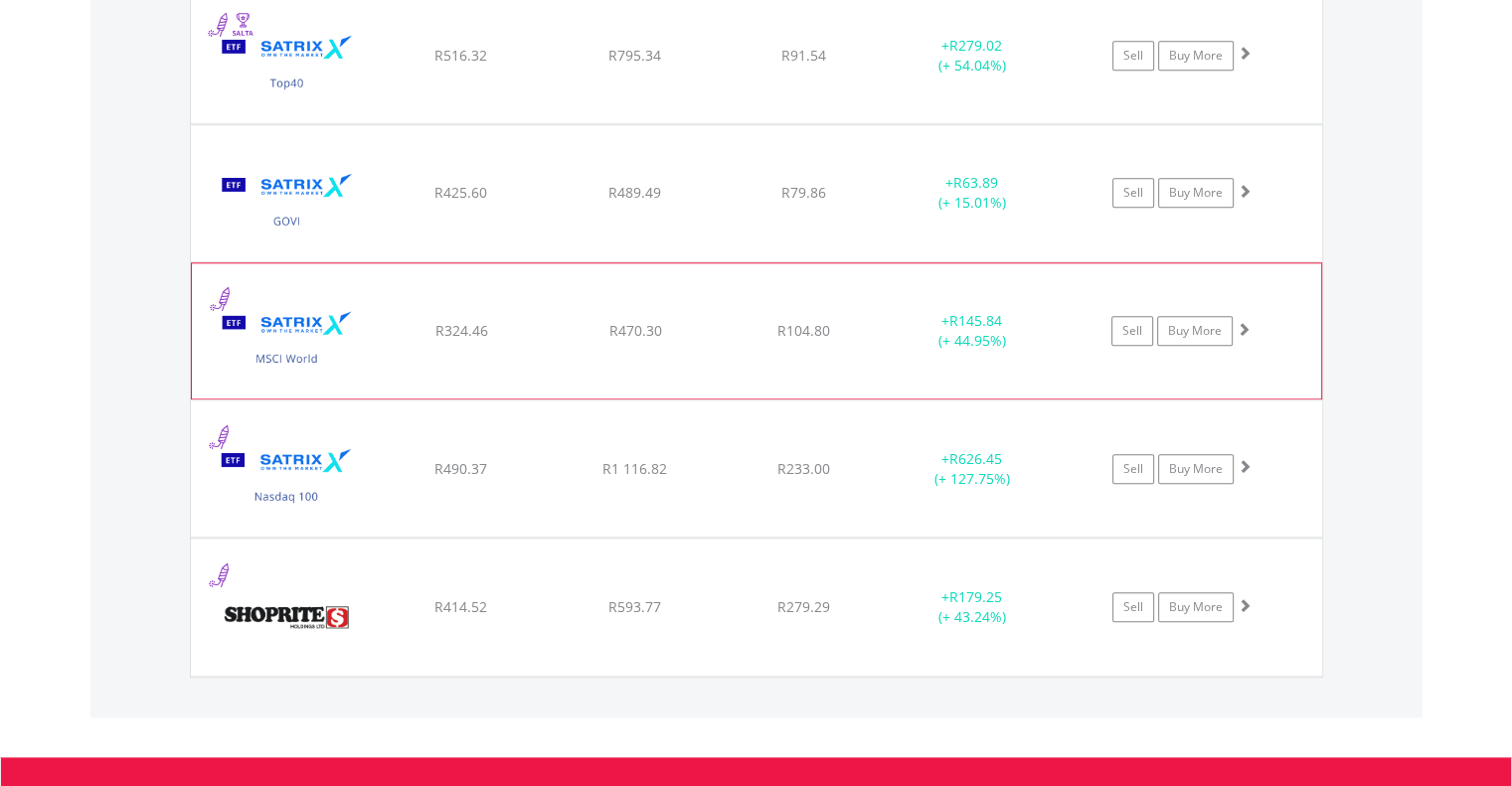 scroll, scrollTop: 2227, scrollLeft: 0, axis: vertical 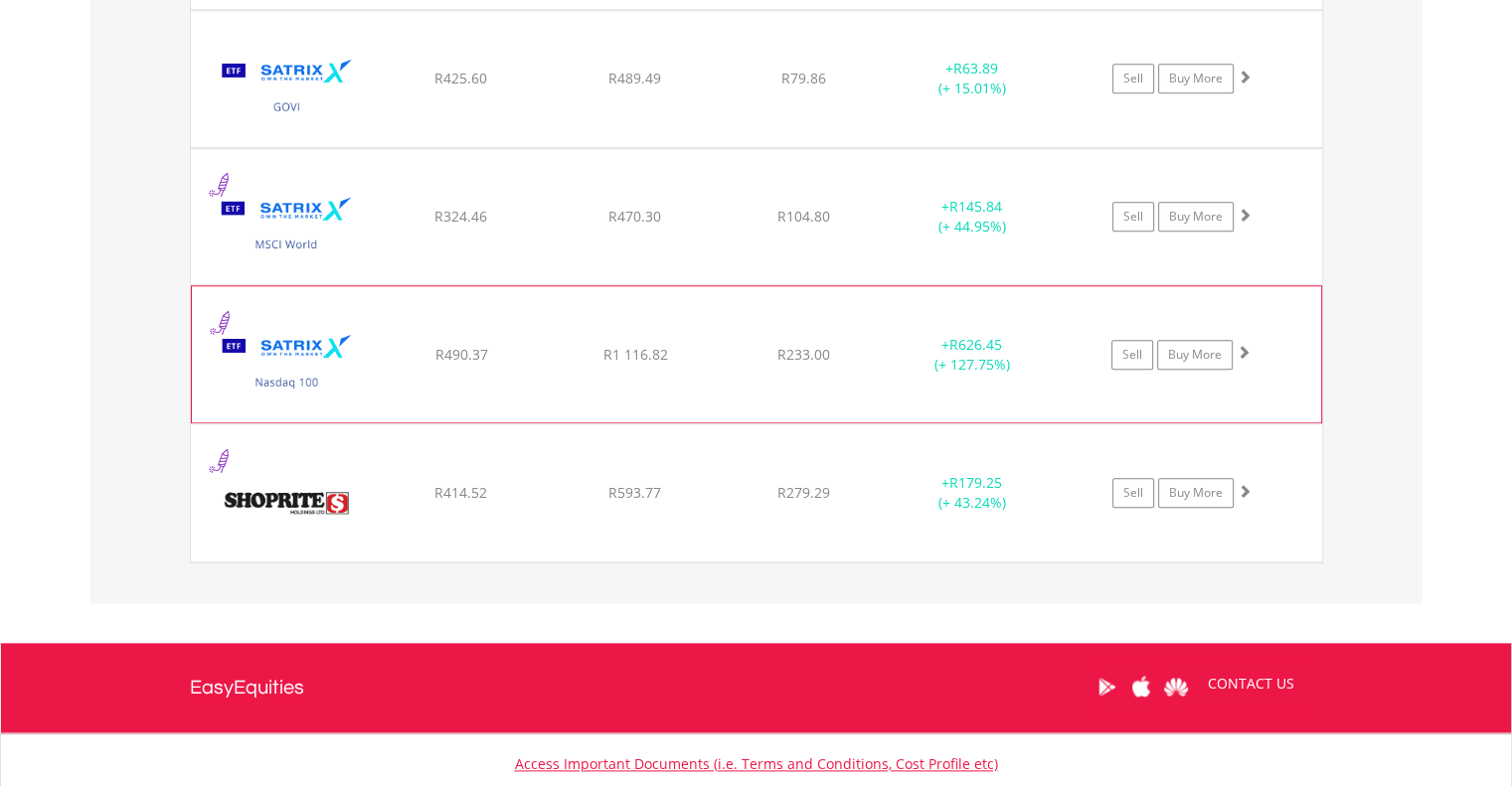 click on "﻿
Satrix Nasdaq 100 ETF
R490.37
R1 116.82
R233.00
+  R626.45 (+ 127.75%)
Sell
Buy More" at bounding box center [756, -620] 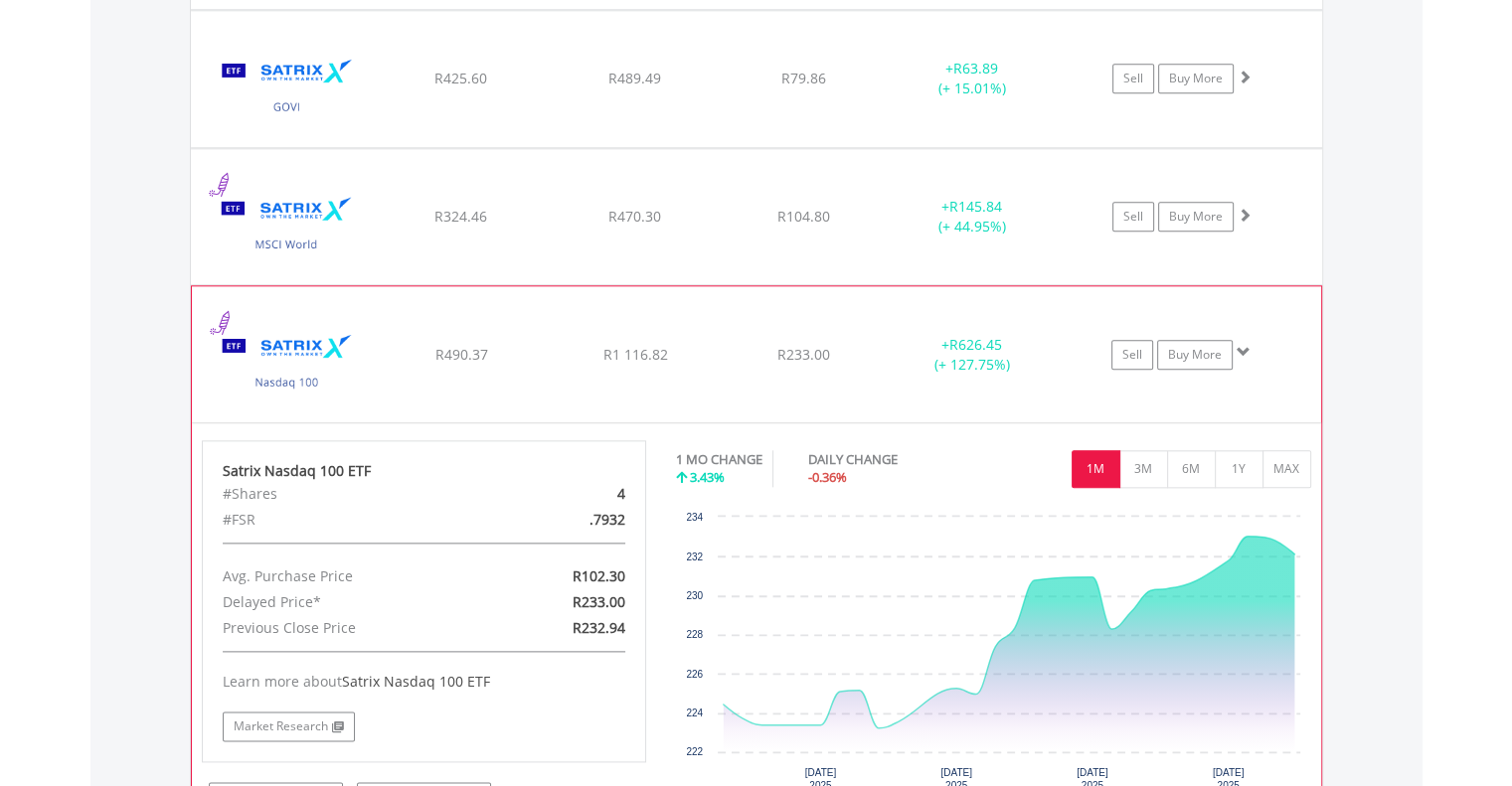 click on "﻿
Satrix Nasdaq 100 ETF
R490.37
R1 116.82
R233.00
+  R626.45 (+ 127.75%)
Sell
Buy More" at bounding box center [756, -620] 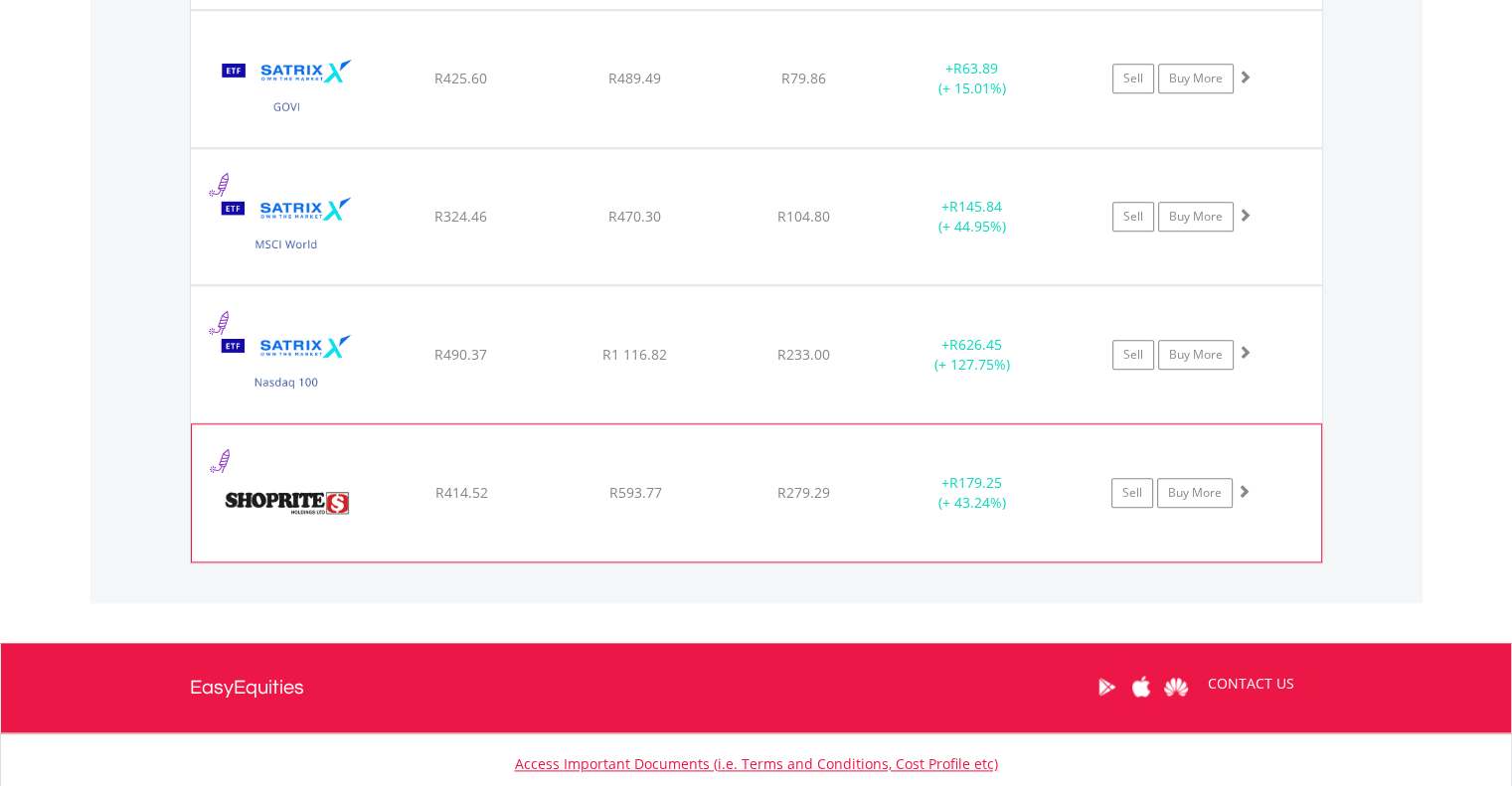 click on "﻿
Shoprite Holdings Limited
R414.52
R593.77
R279.29
+  R179.25 (+ 43.24%)
Sell
Buy More" at bounding box center (756, -620) 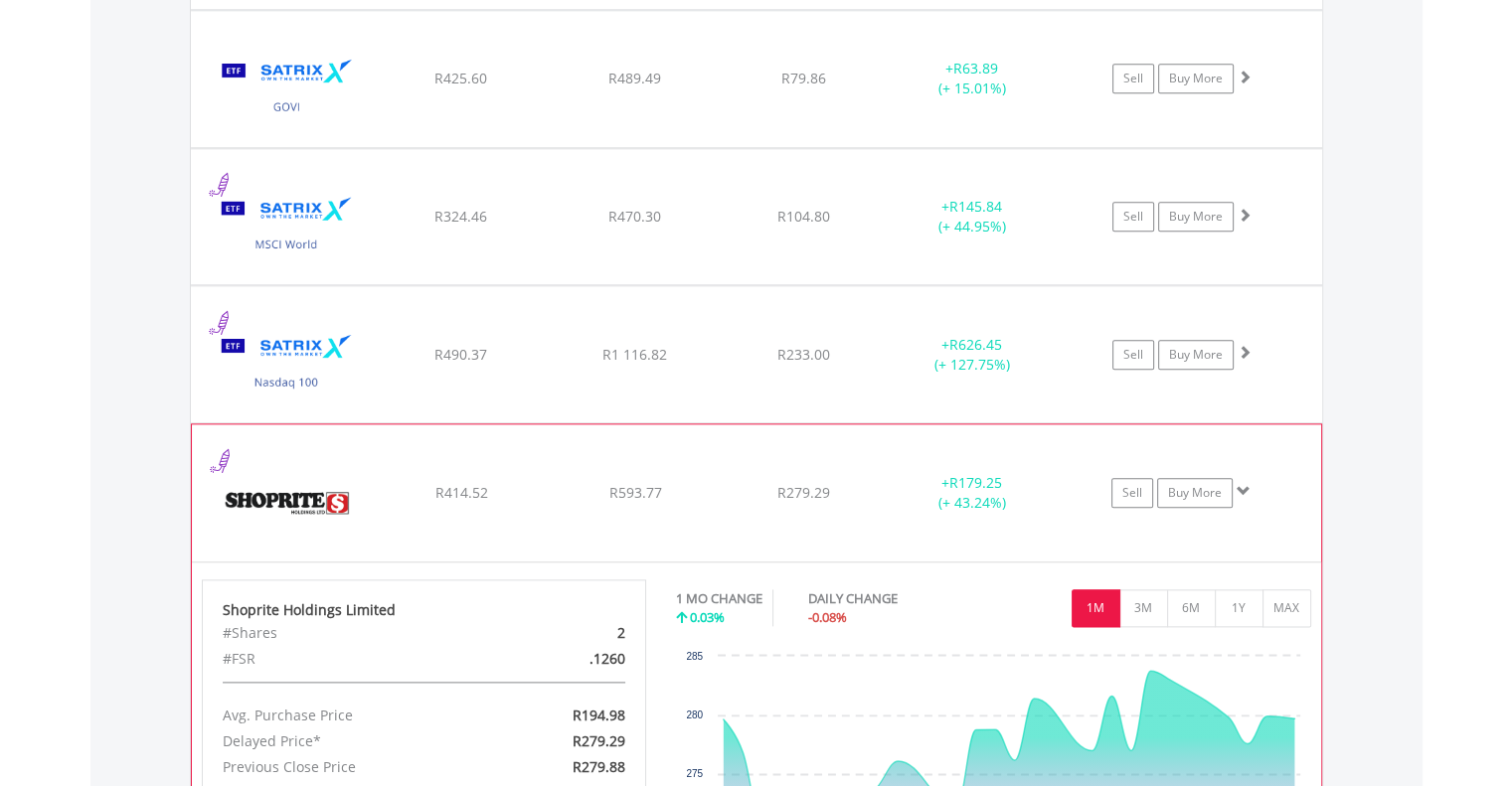 click on "﻿
Shoprite Holdings Limited
R414.52
R593.77
R279.29
+  R179.25 (+ 43.24%)
Sell
Buy More" at bounding box center [756, -620] 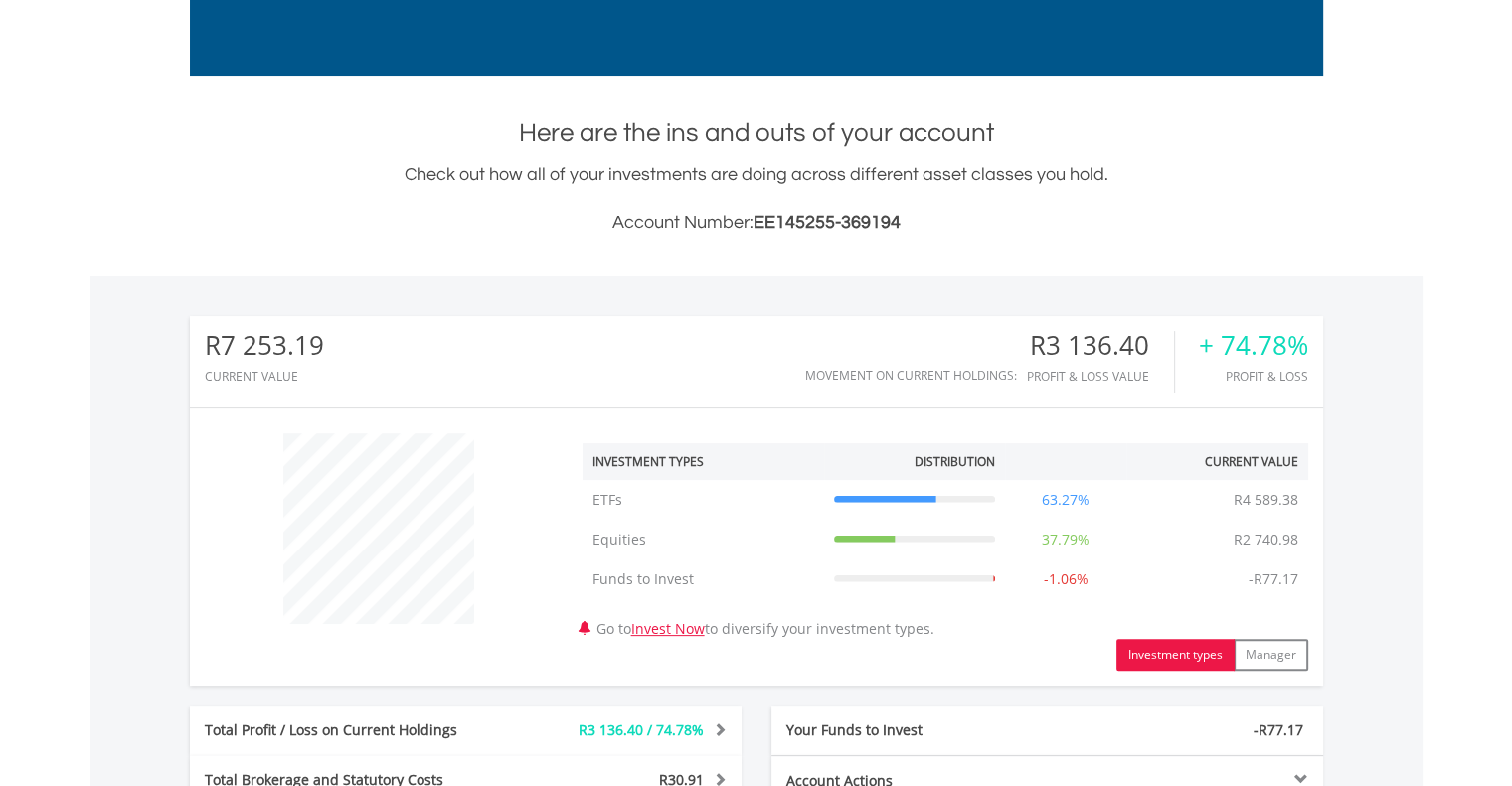 scroll, scrollTop: 0, scrollLeft: 0, axis: both 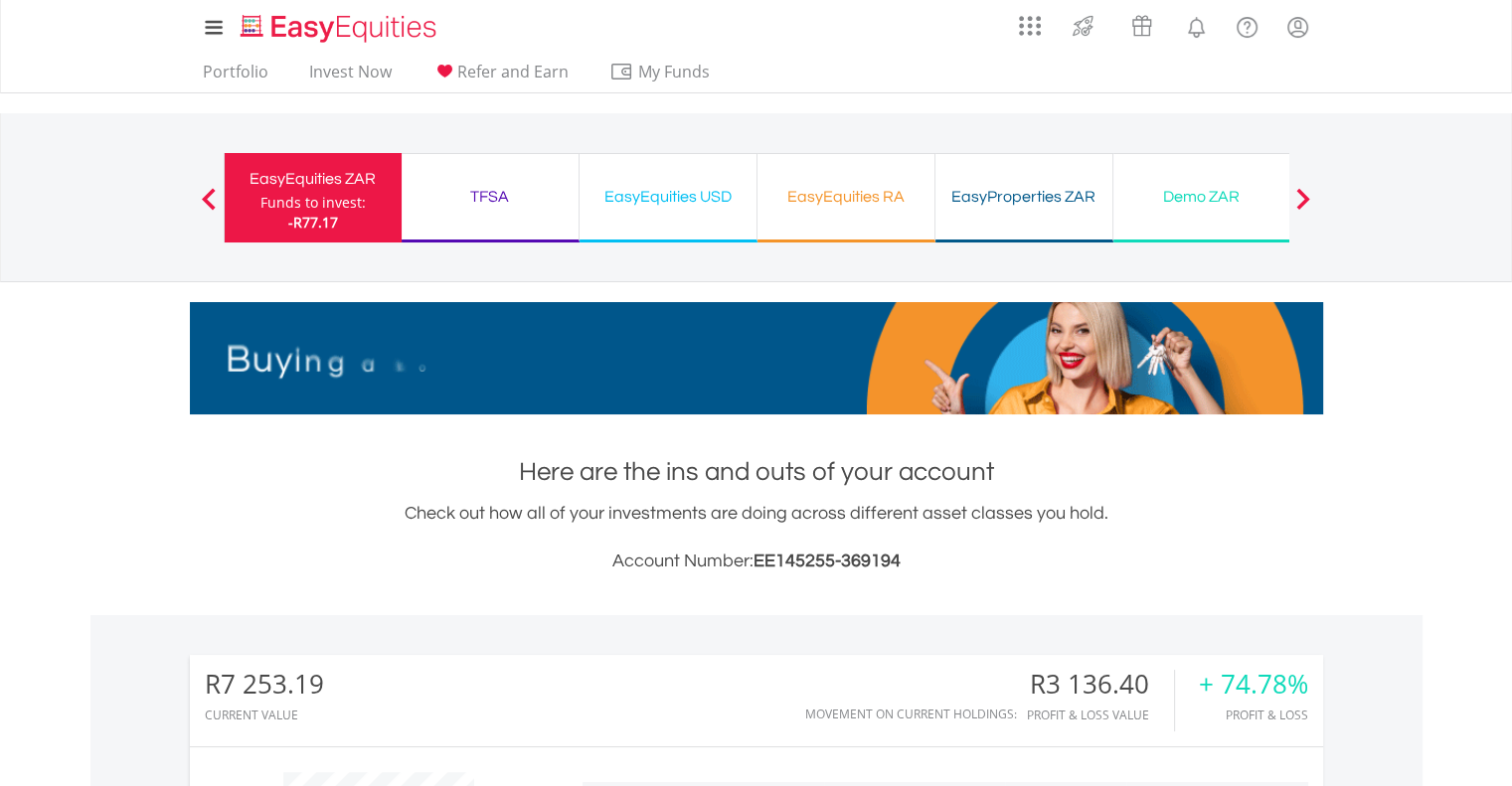 click on "EasyEquities RA" at bounding box center (846, 197) 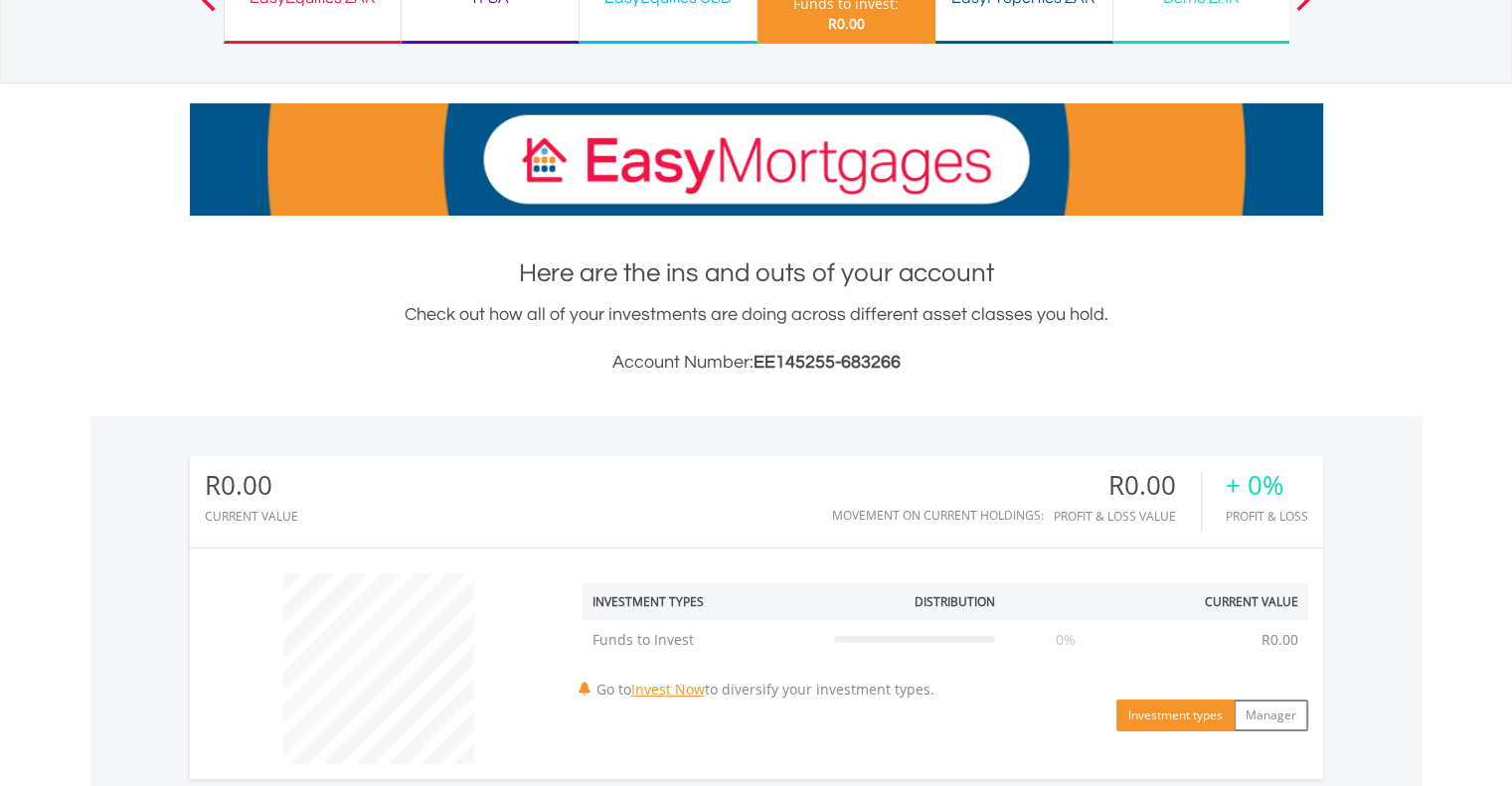 scroll, scrollTop: 325, scrollLeft: 0, axis: vertical 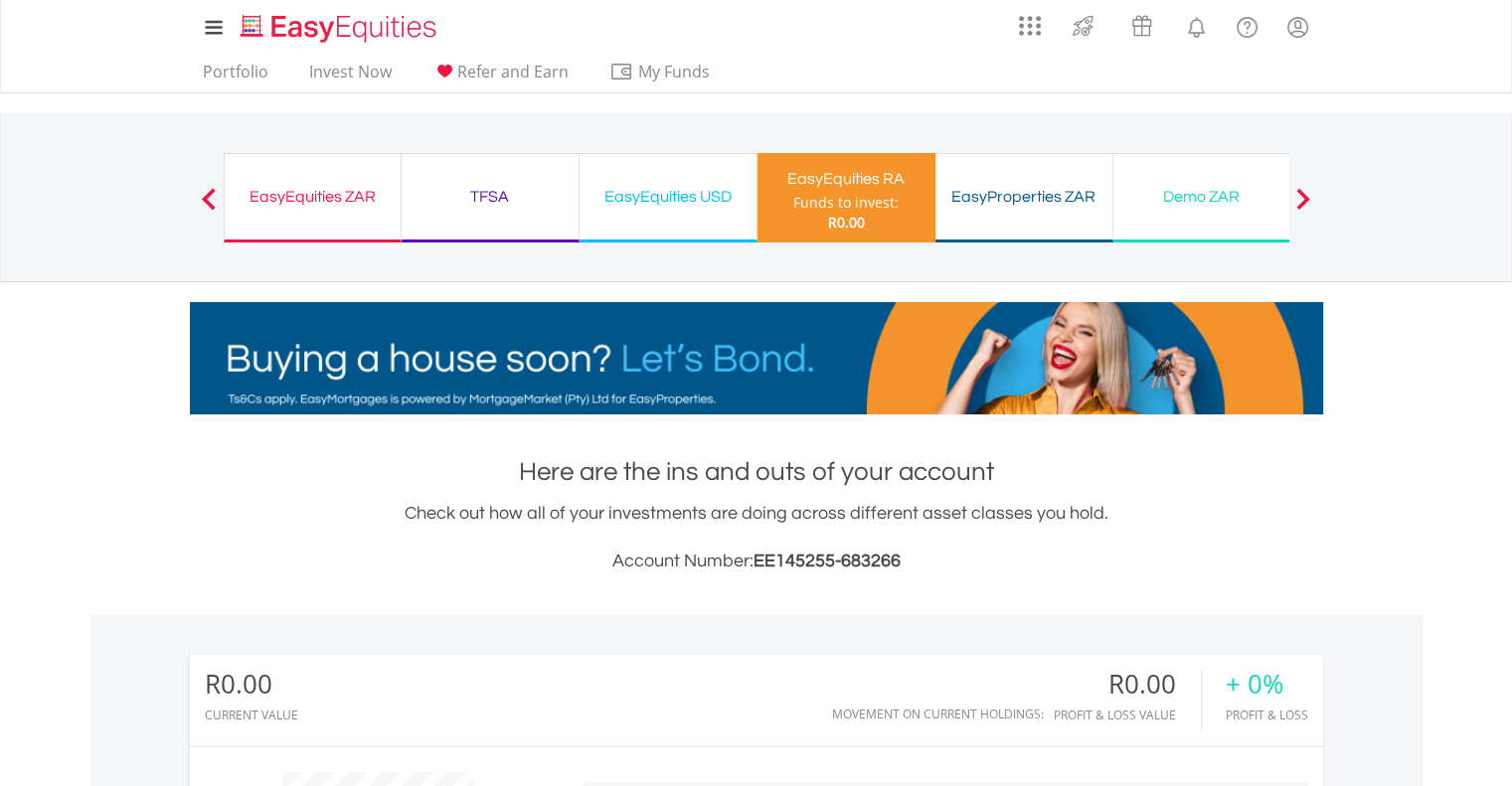 click on "EasyProperties ZAR
Funds to invest:
R0.00" at bounding box center [1024, 198] 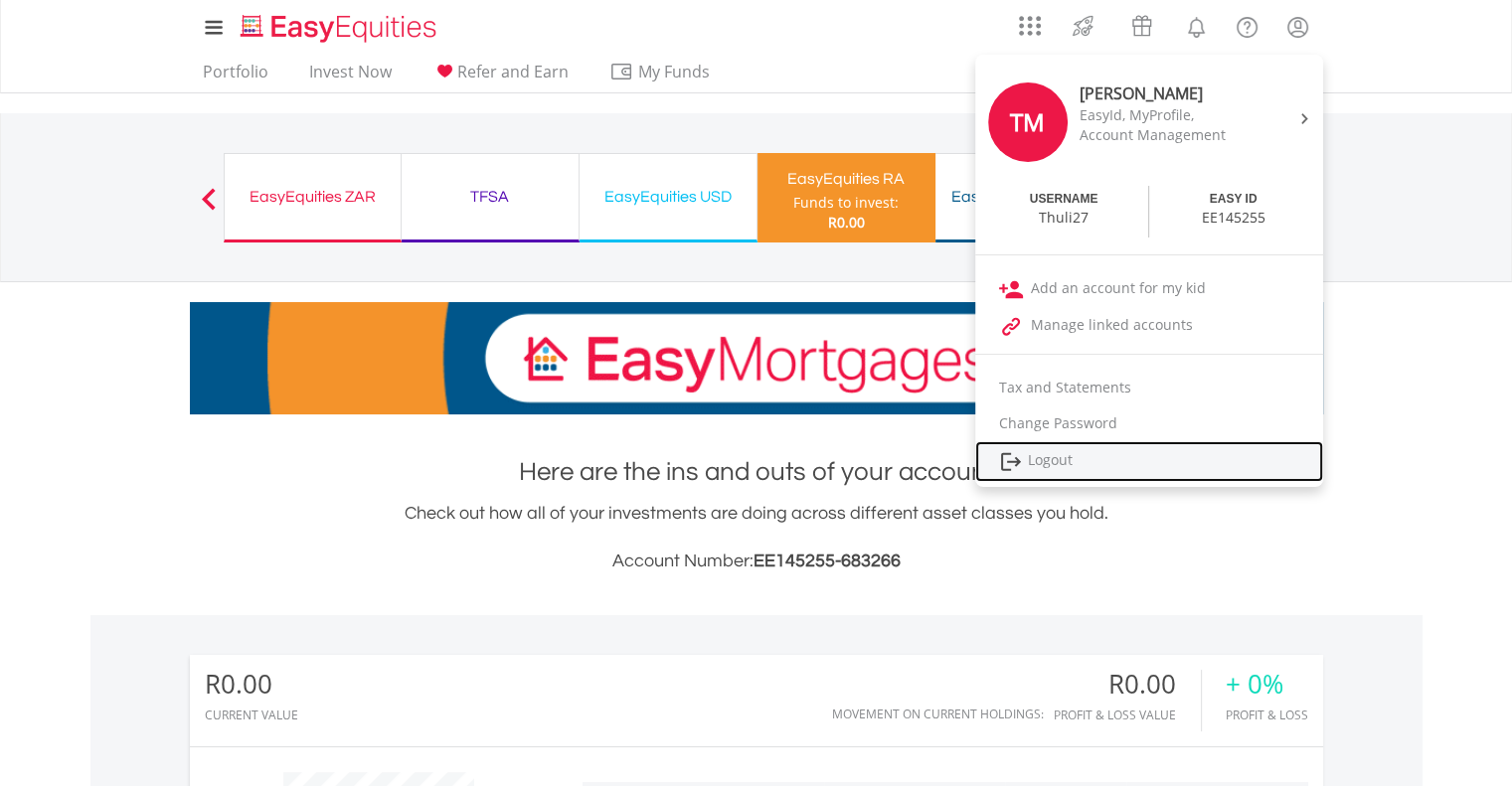 click on "Logout" at bounding box center [1149, 461] 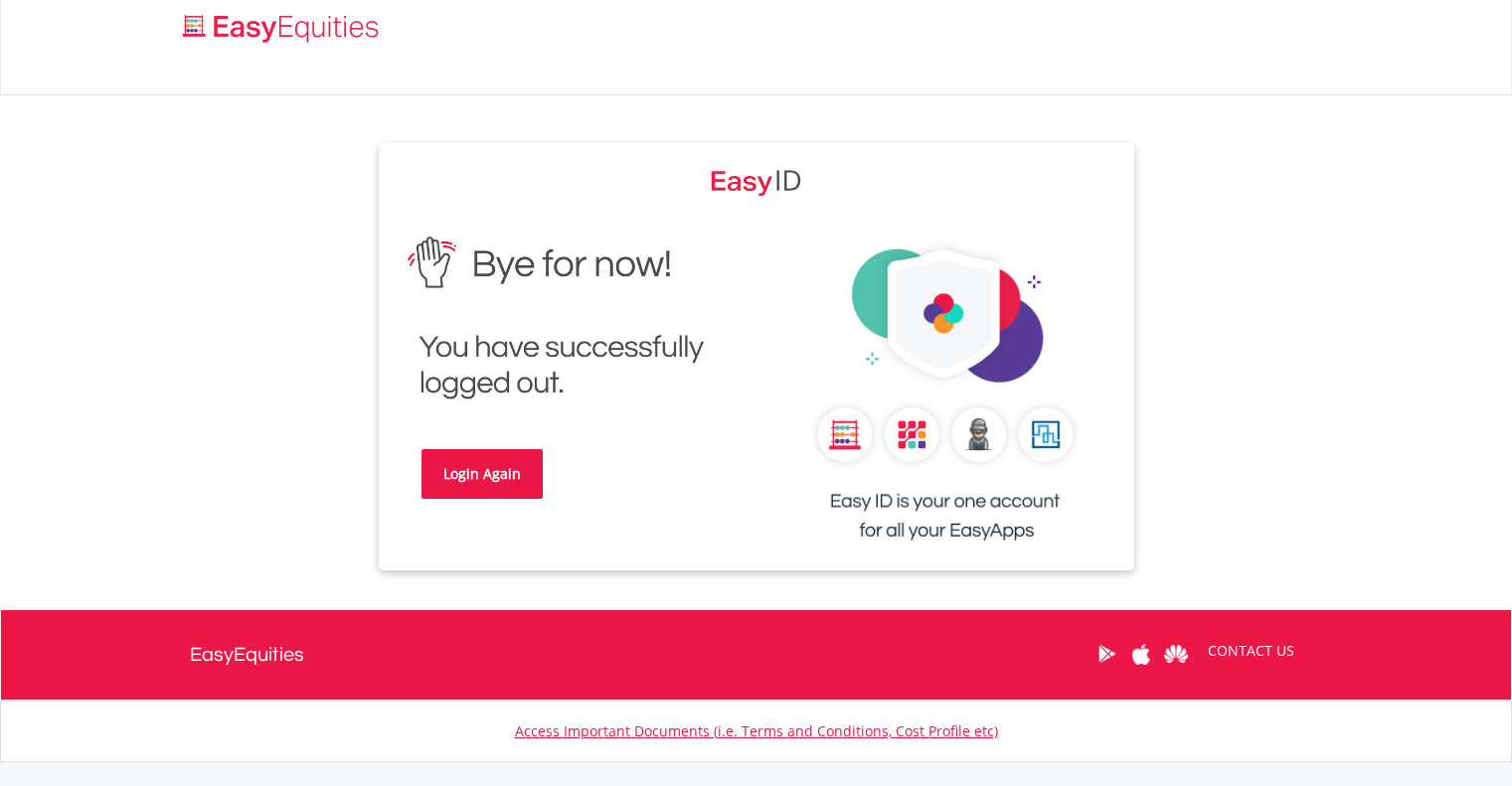 scroll, scrollTop: 0, scrollLeft: 0, axis: both 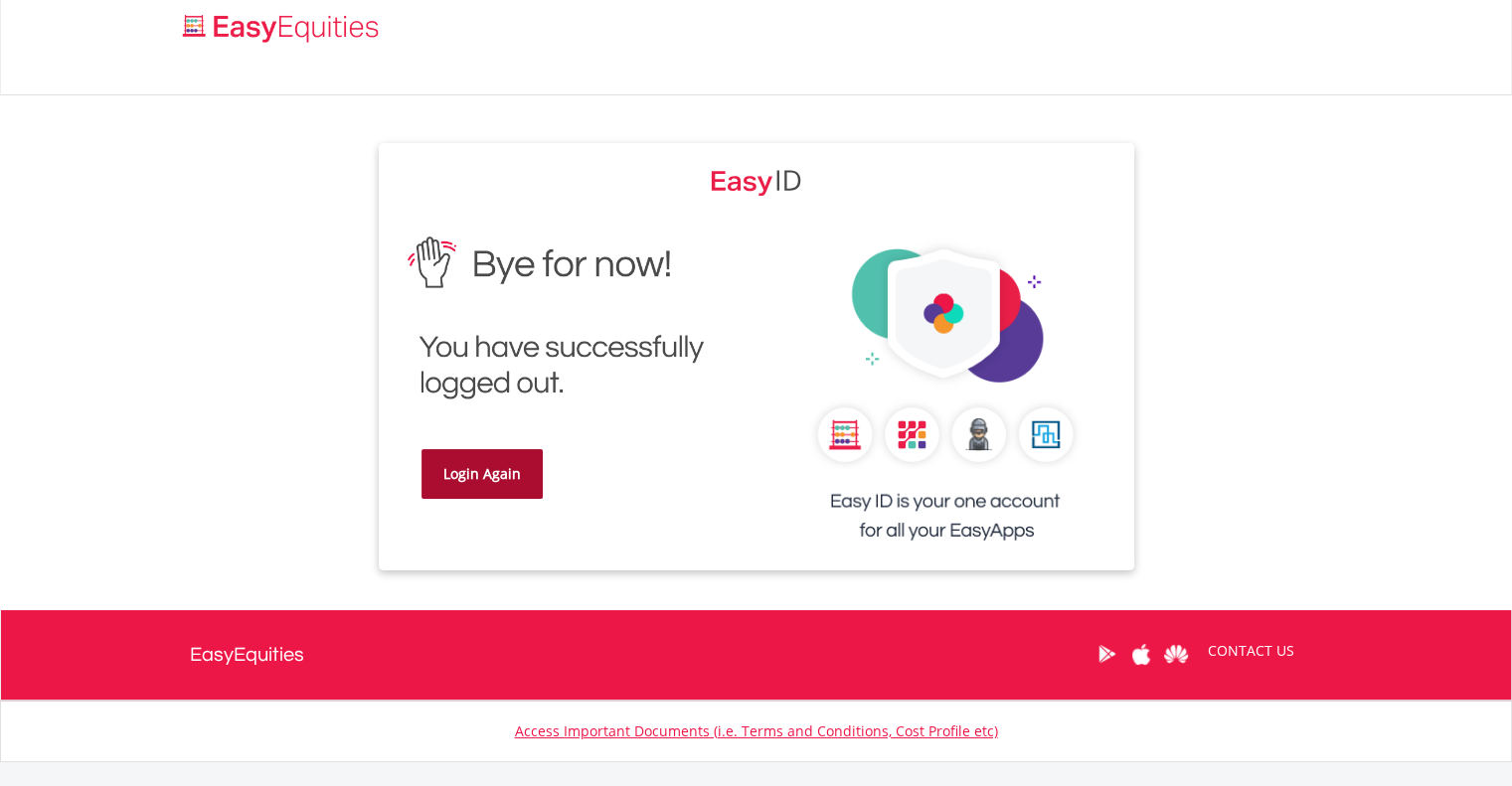 click on "Login Again" at bounding box center [482, 474] 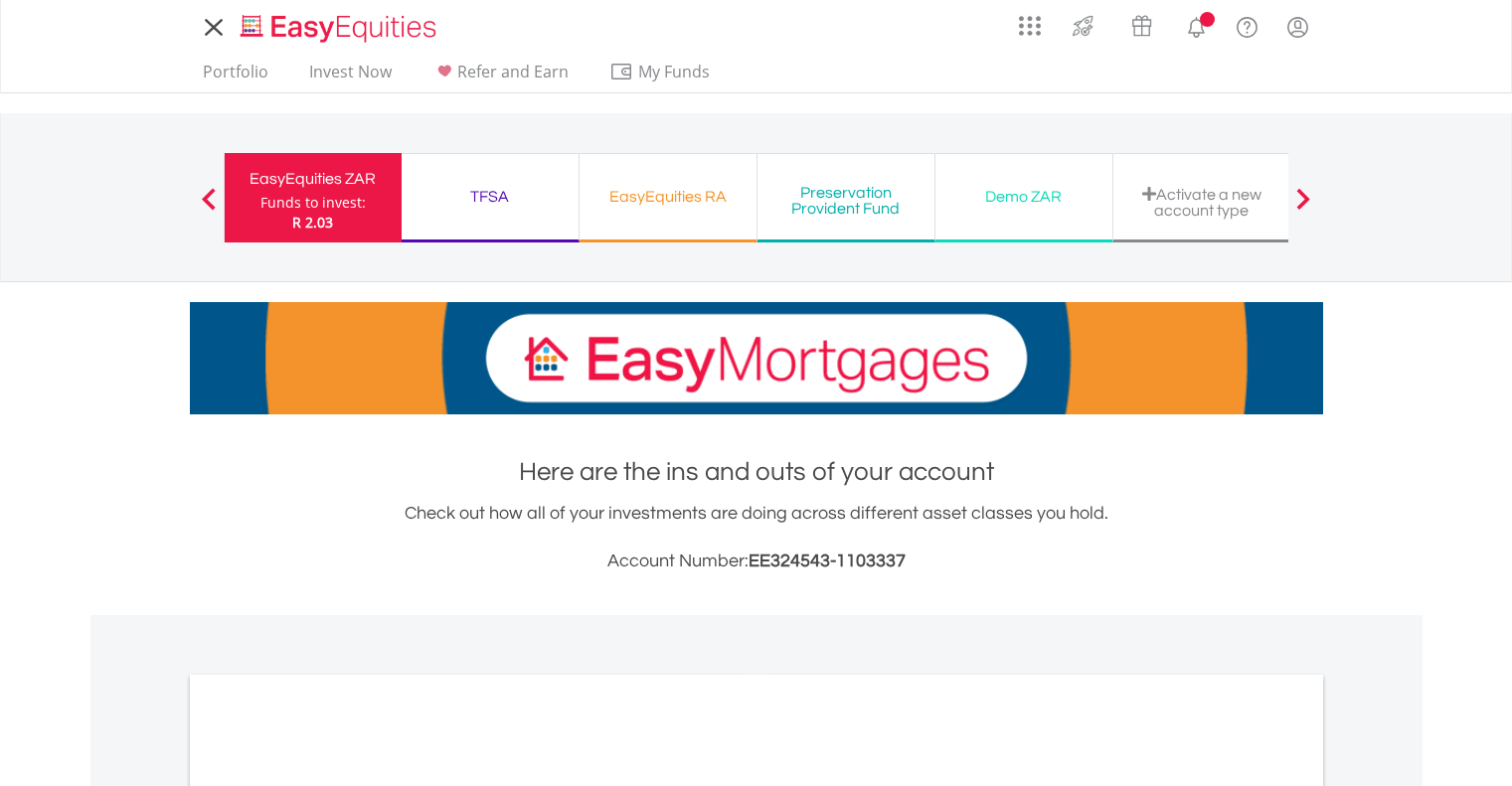 scroll, scrollTop: 0, scrollLeft: 0, axis: both 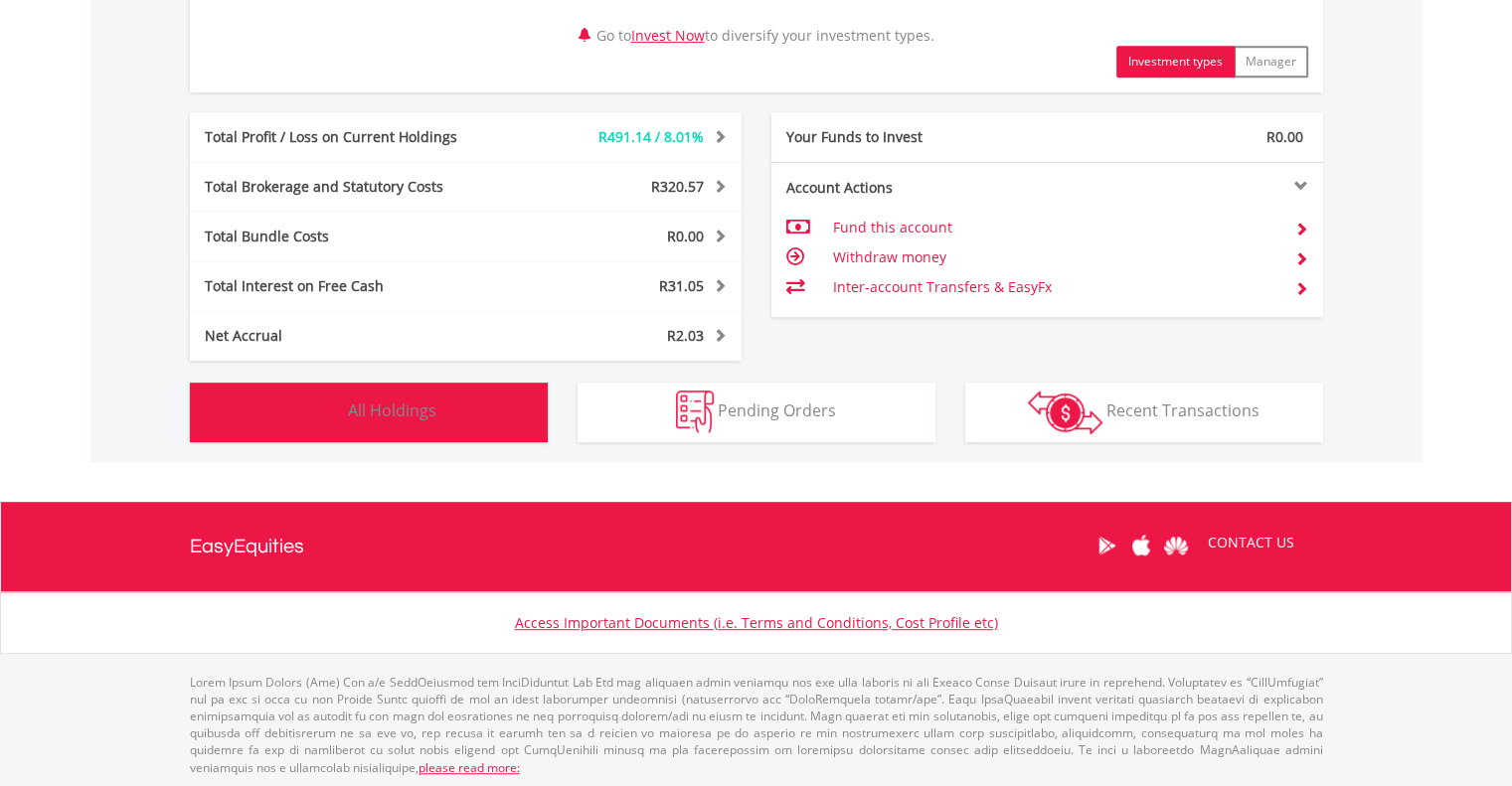 click on "All Holdings" at bounding box center (392, 410) 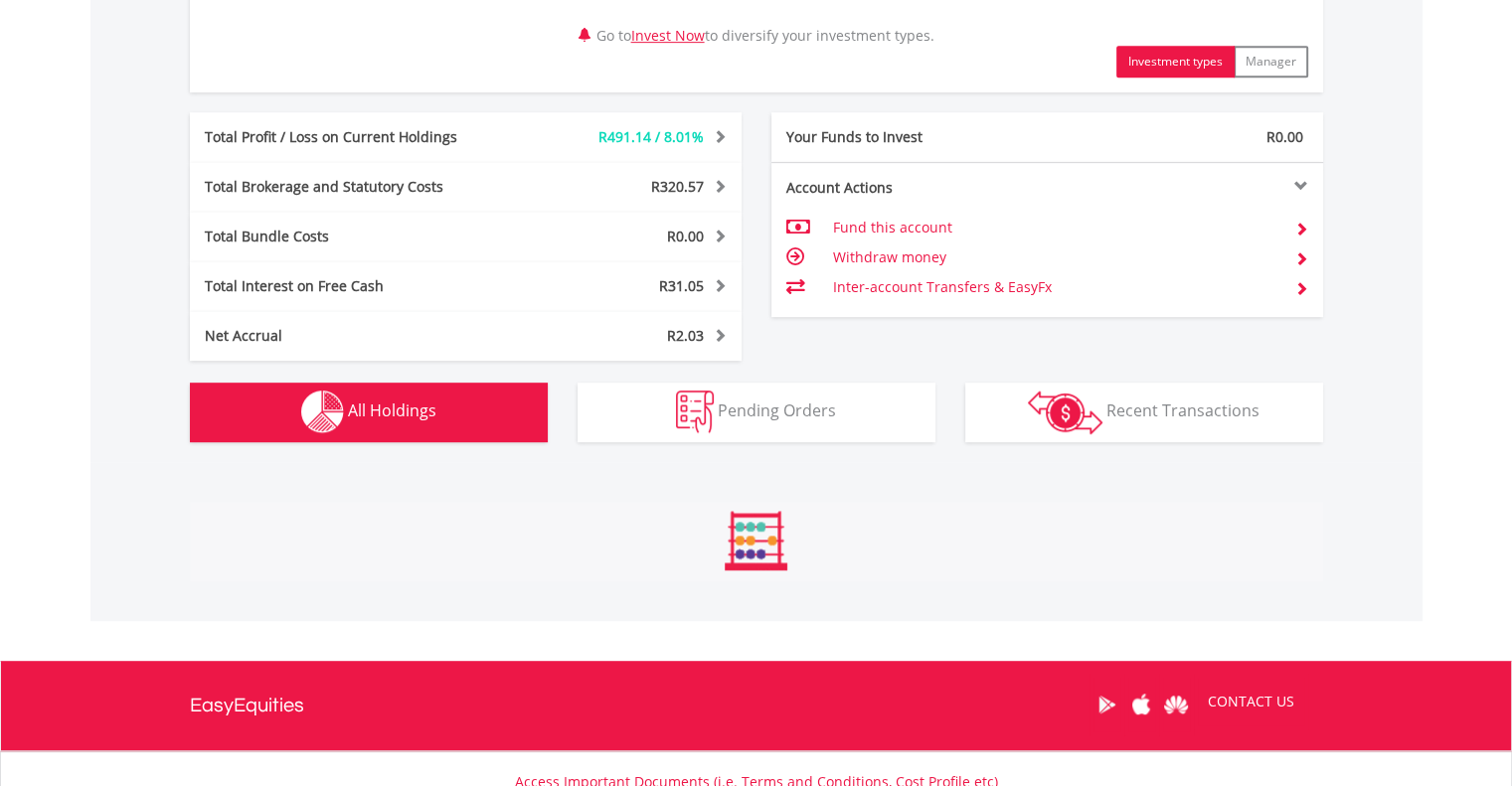 scroll, scrollTop: 1424, scrollLeft: 0, axis: vertical 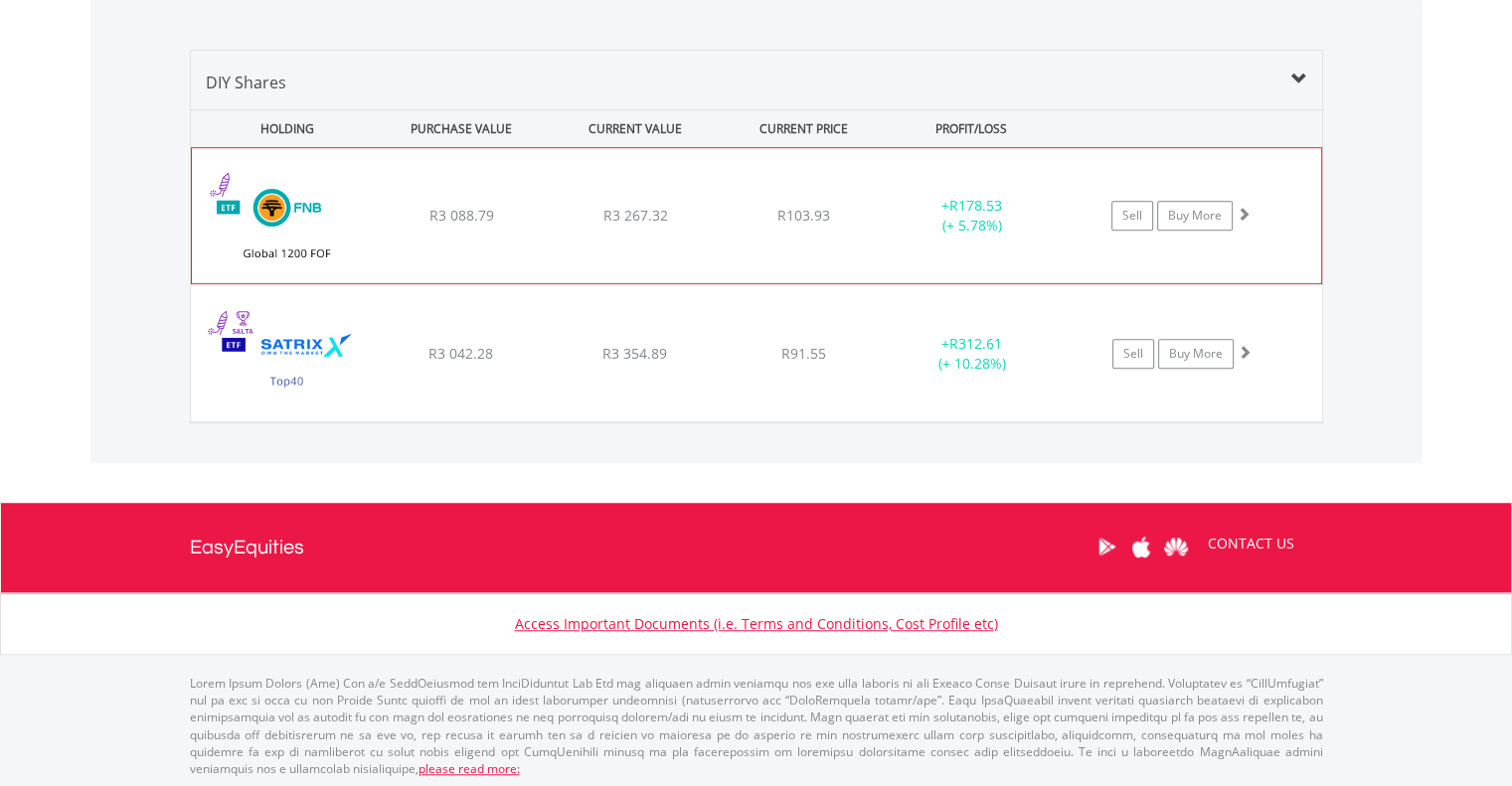 click on "R3 088.79" at bounding box center [461, 216] 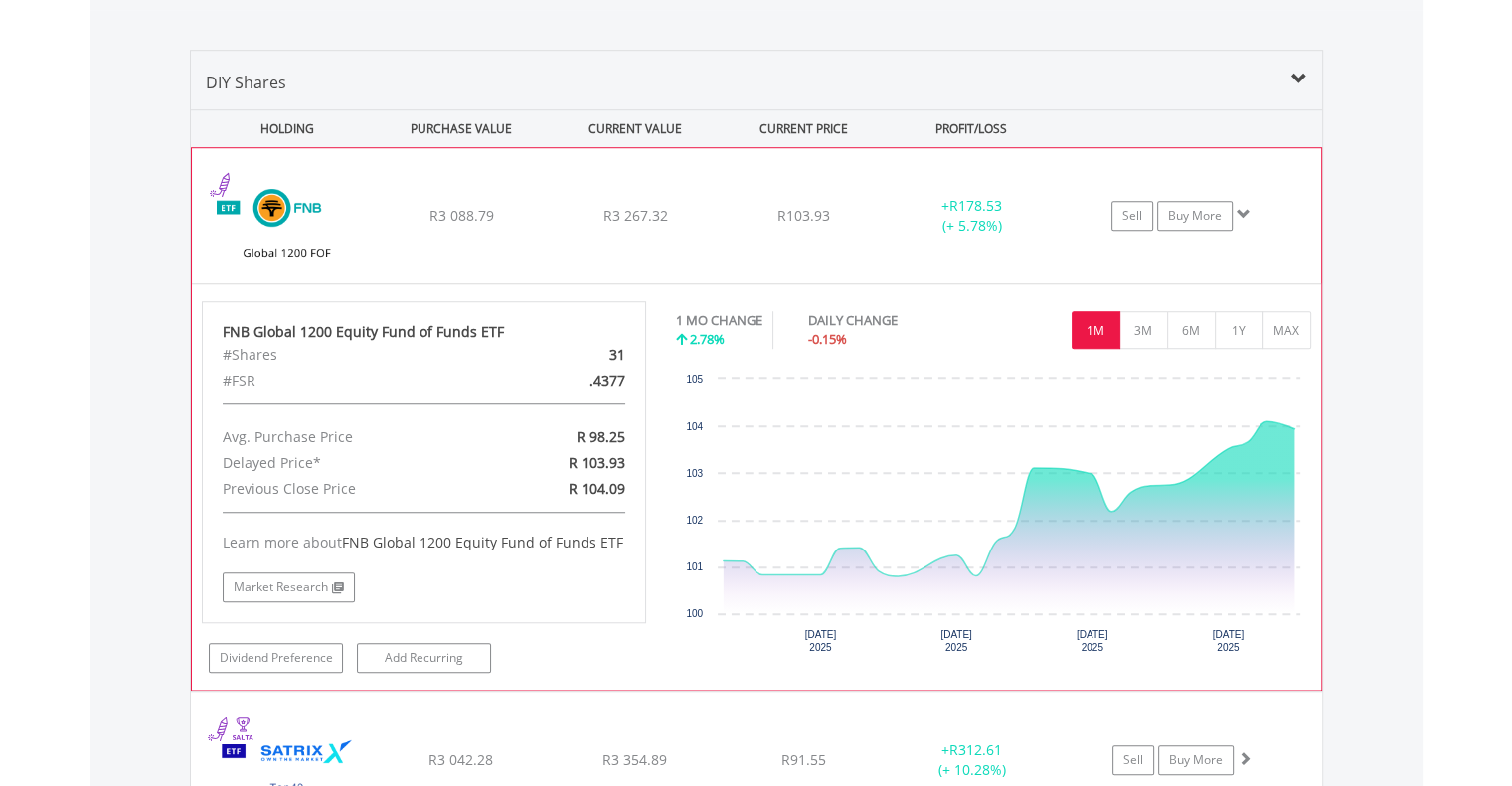 click on "R3 088.79" at bounding box center [461, 216] 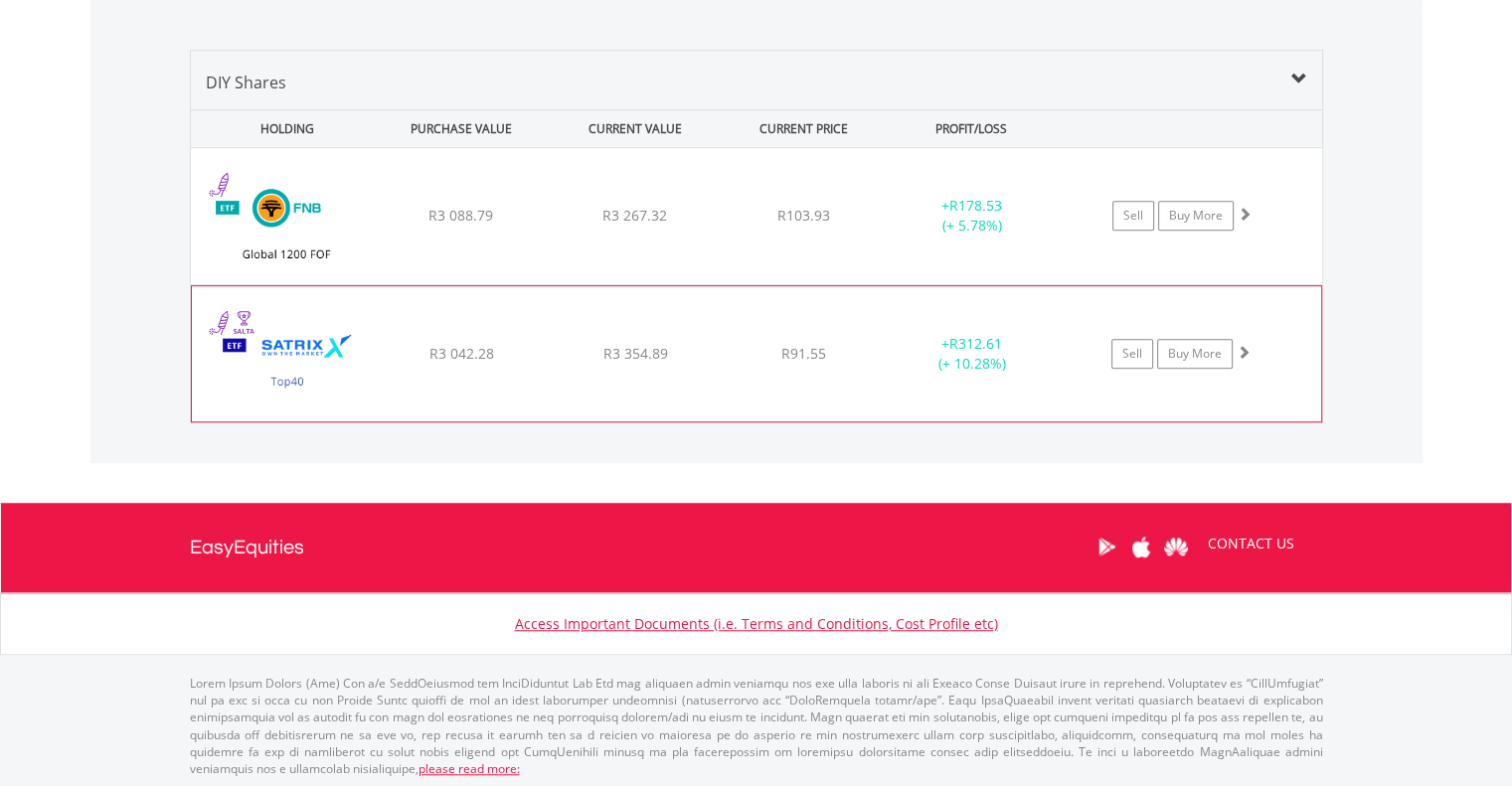 click on "﻿
Satrix 40 ETF
R3 042.28
R3 354.89
R91.55
+  R312.61 (+ 10.28%)
Sell
Buy More" at bounding box center (756, 216) 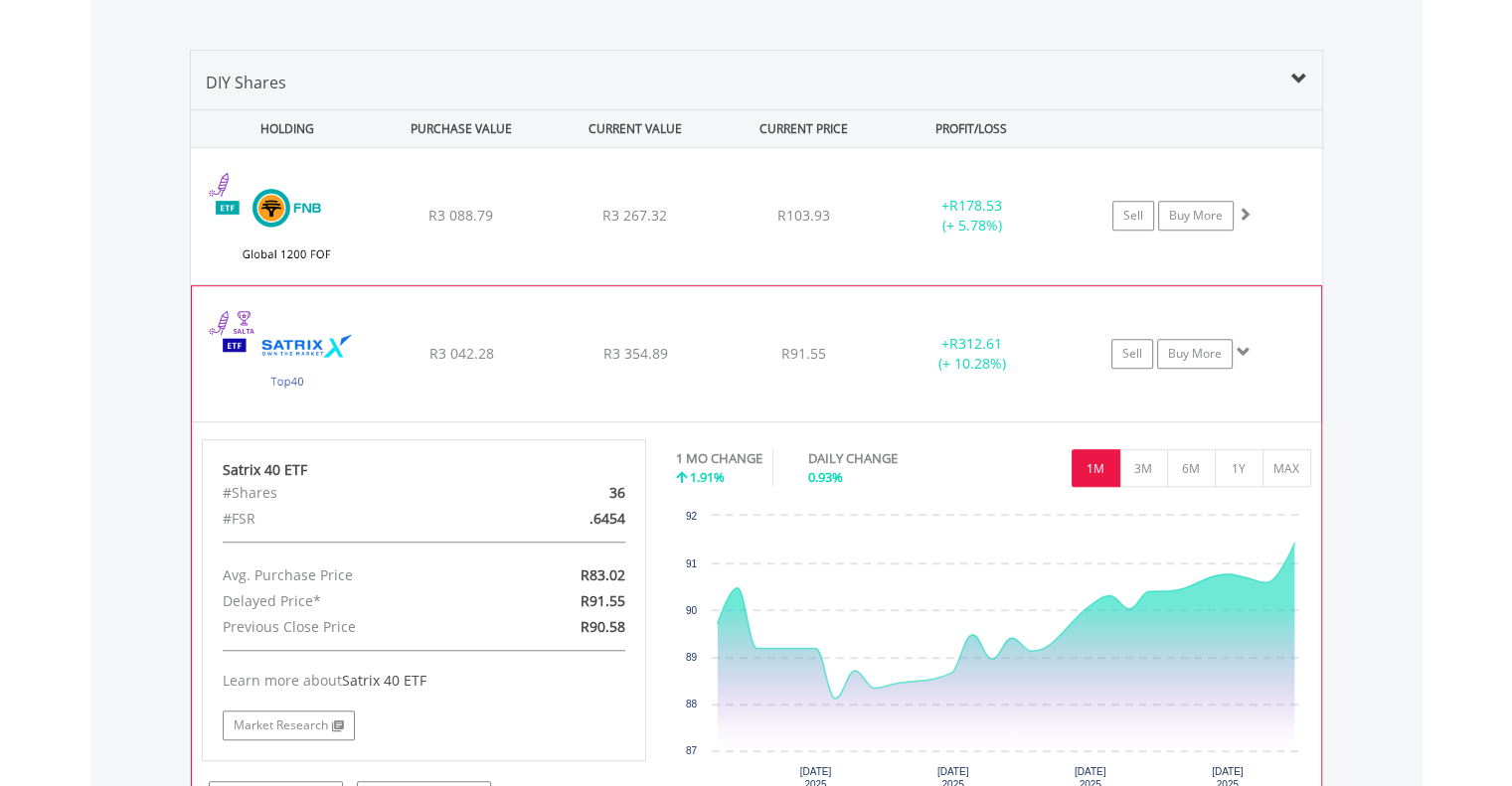 click on "﻿
Satrix 40 ETF
R3 042.28
R3 354.89
R91.55
+  R312.61 (+ 10.28%)
Sell
Buy More" at bounding box center [756, 216] 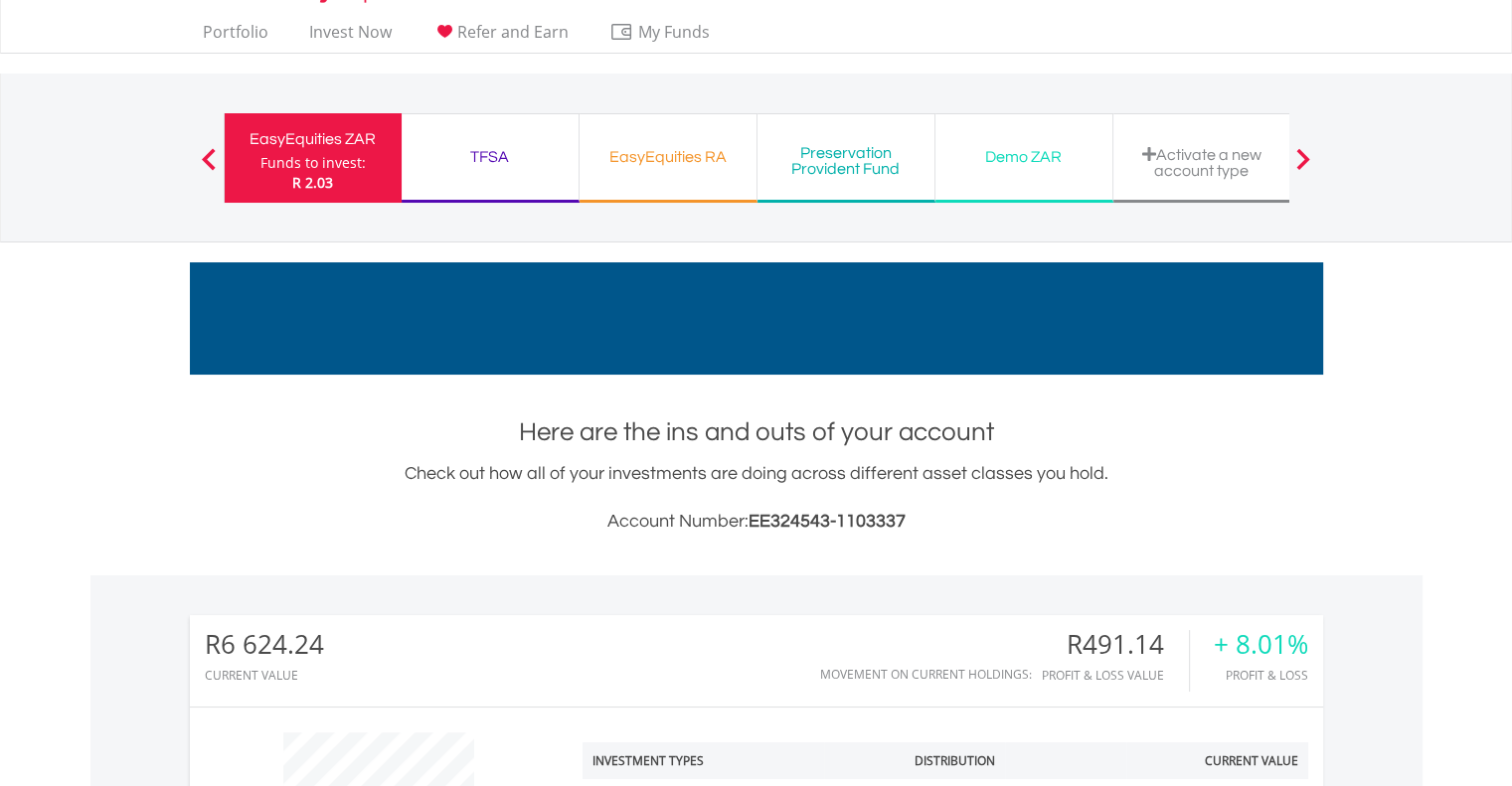 scroll, scrollTop: 33, scrollLeft: 0, axis: vertical 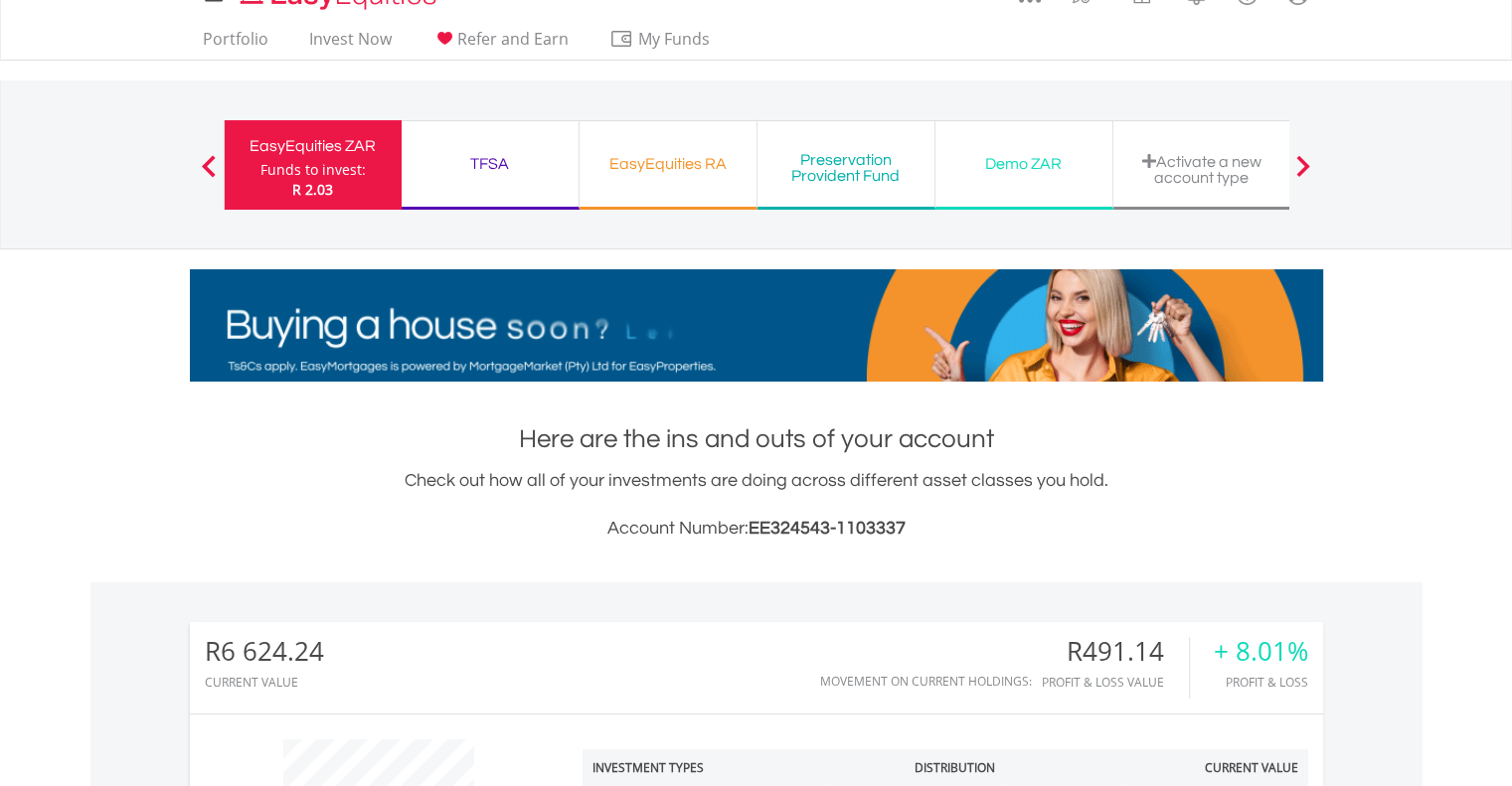 click on "TFSA
Funds to invest:
R 2.03" at bounding box center (490, 165) 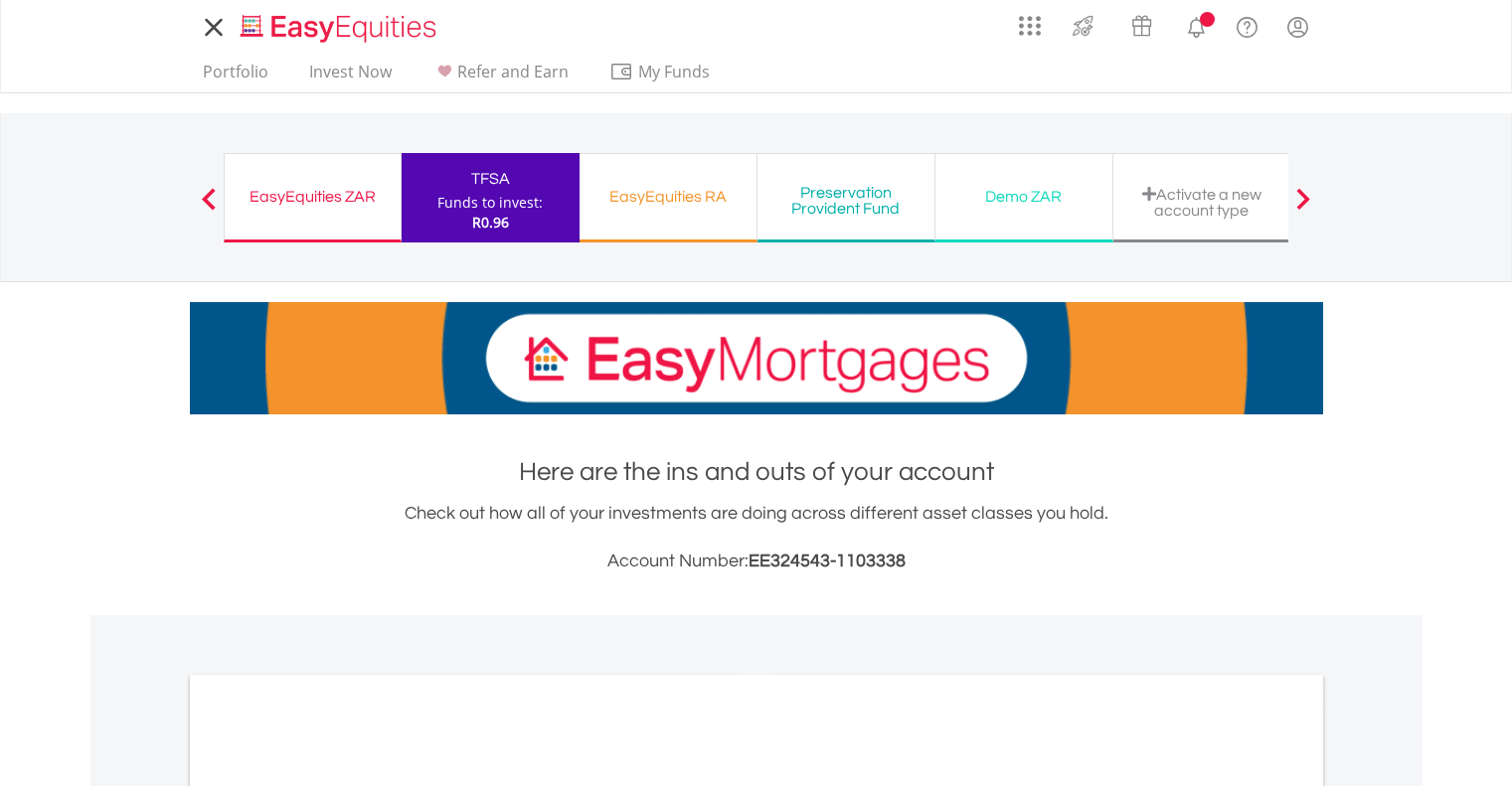 scroll, scrollTop: 0, scrollLeft: 0, axis: both 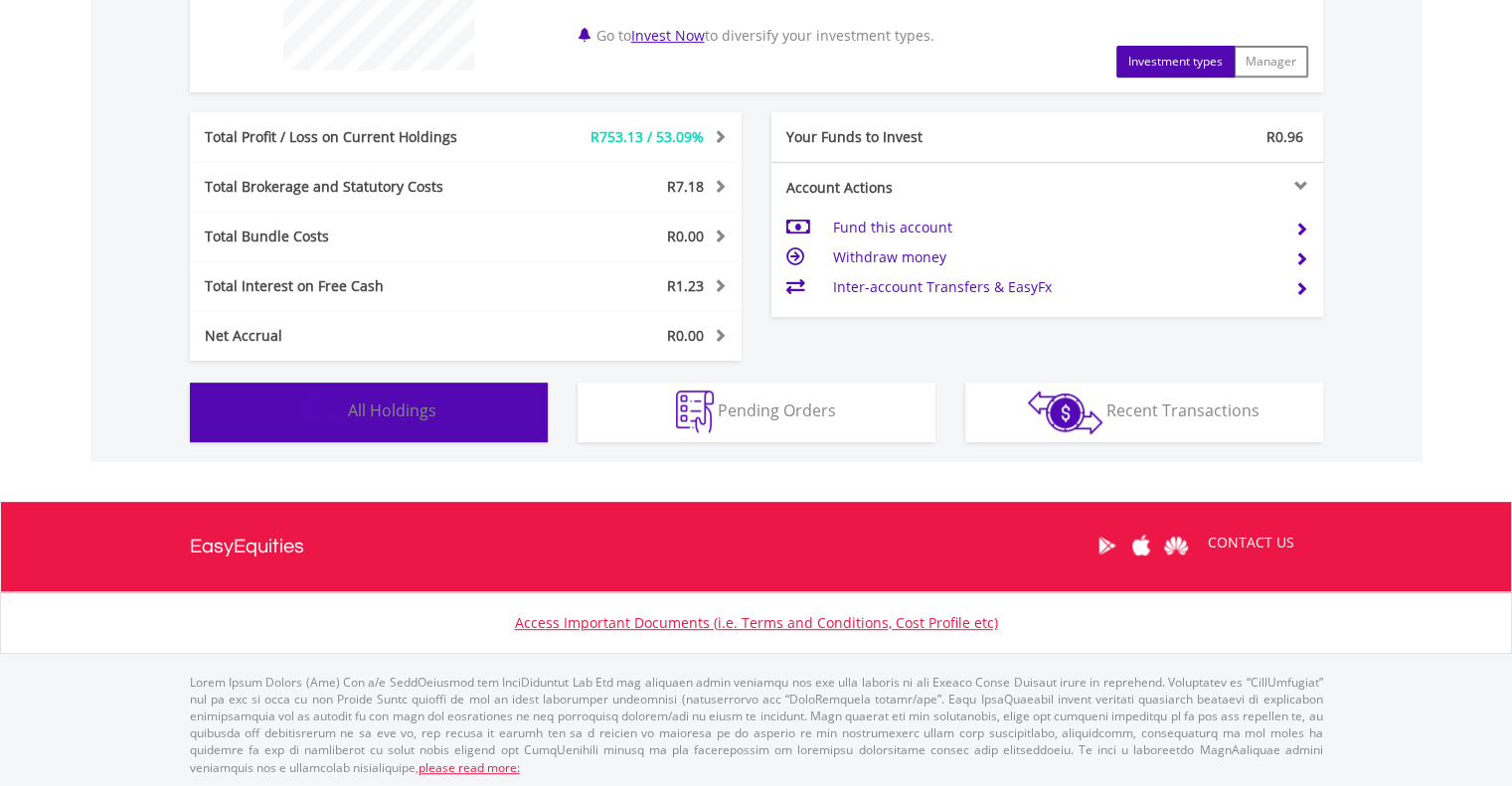 click on "All Holdings" at bounding box center (392, 410) 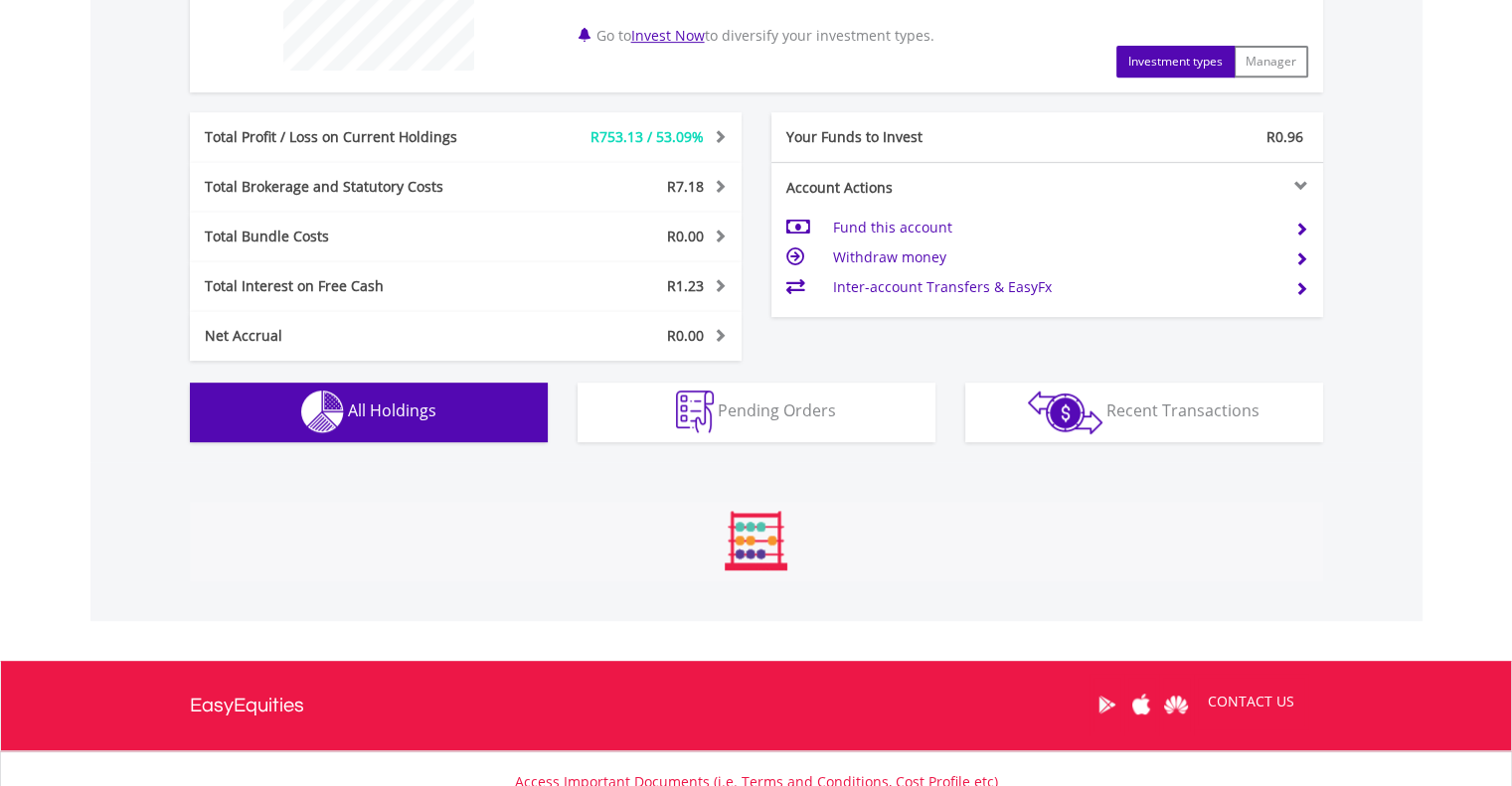 scroll, scrollTop: 1344, scrollLeft: 0, axis: vertical 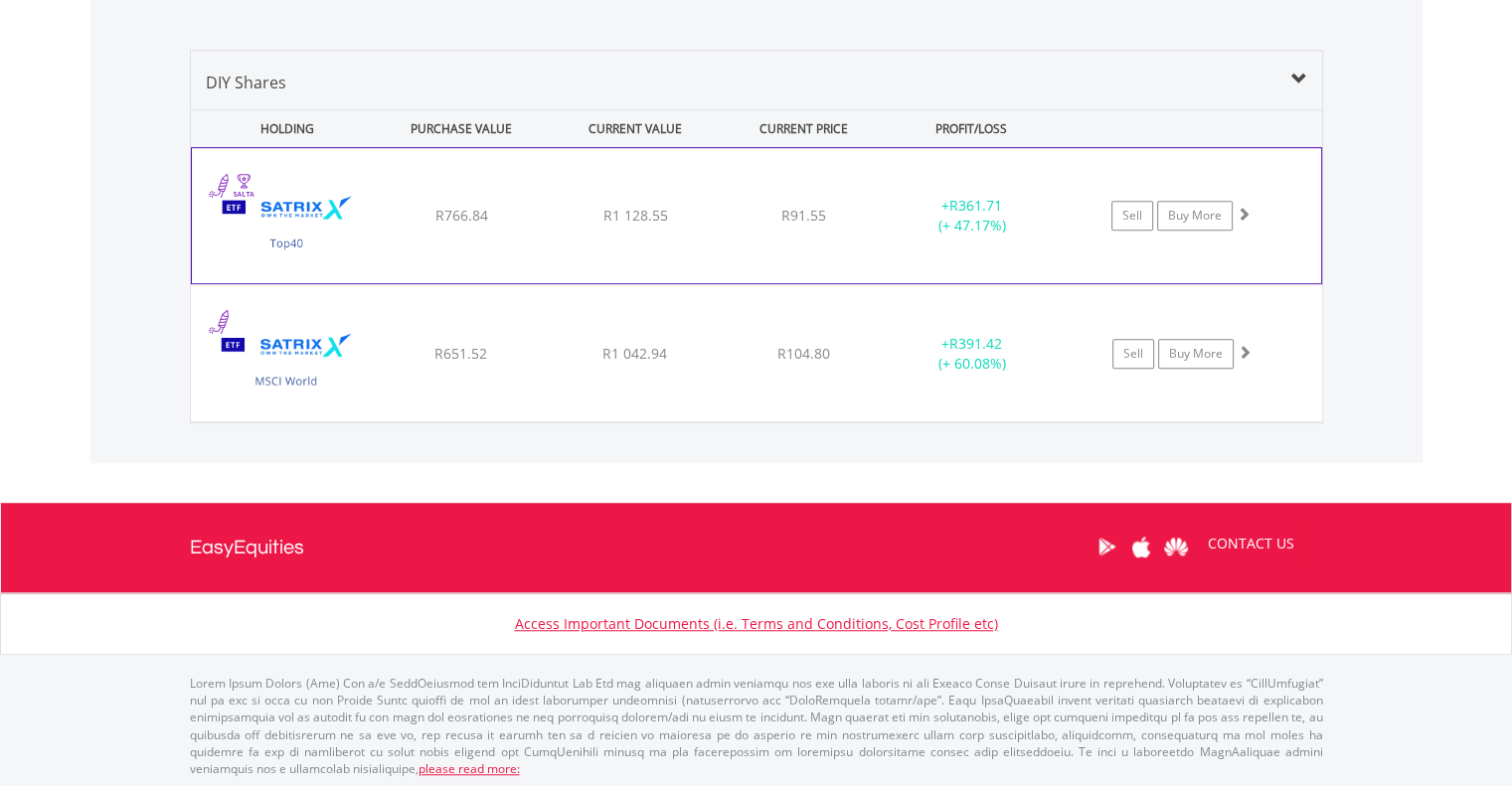 click at bounding box center (287, 226) 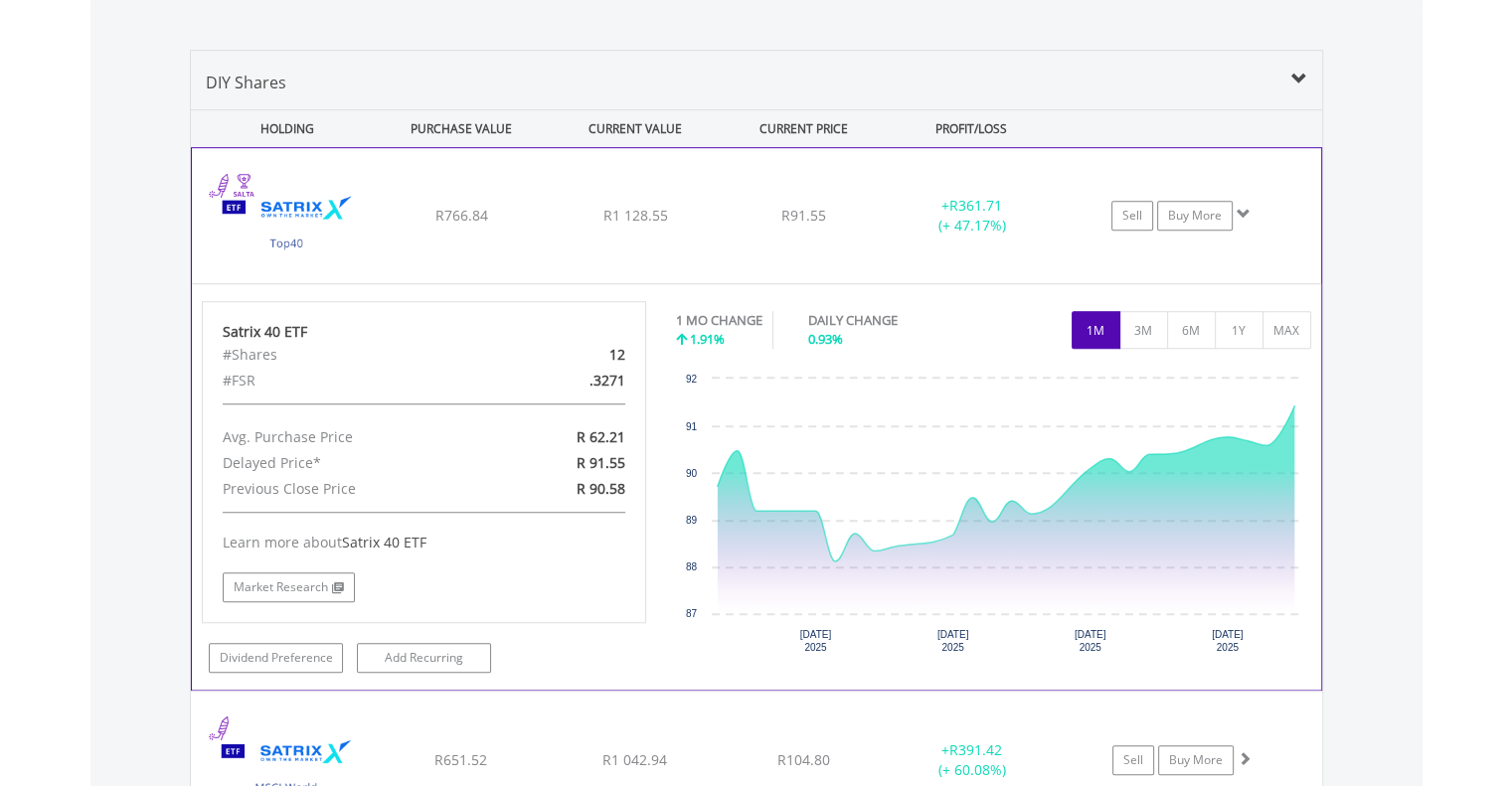 click at bounding box center [287, 226] 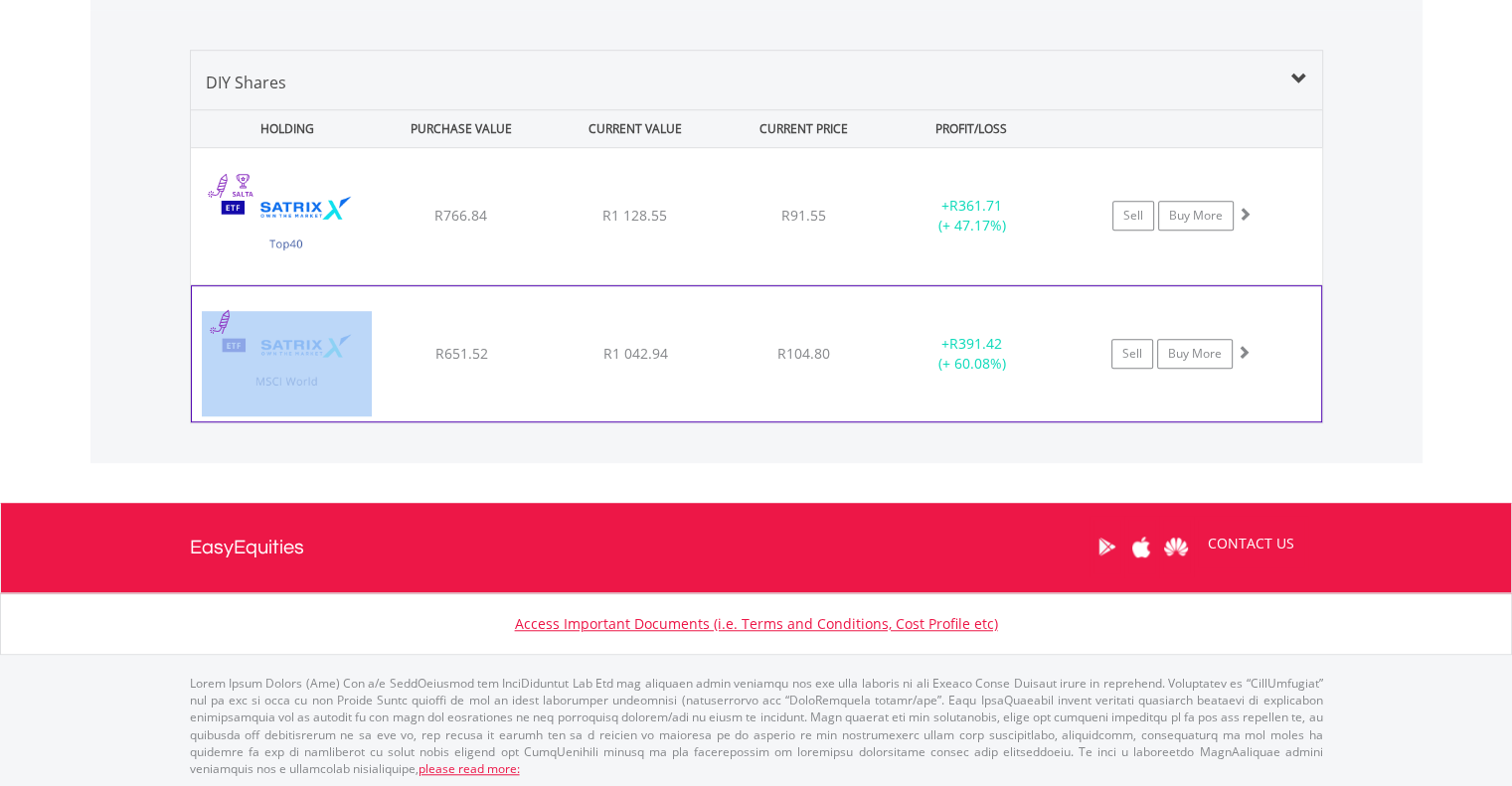 click on "﻿
Satrix MSCI World ETF
R651.52
R1 042.94
R104.80
+  R391.42 (+ 60.08%)
Sell
Buy More" at bounding box center (756, 216) 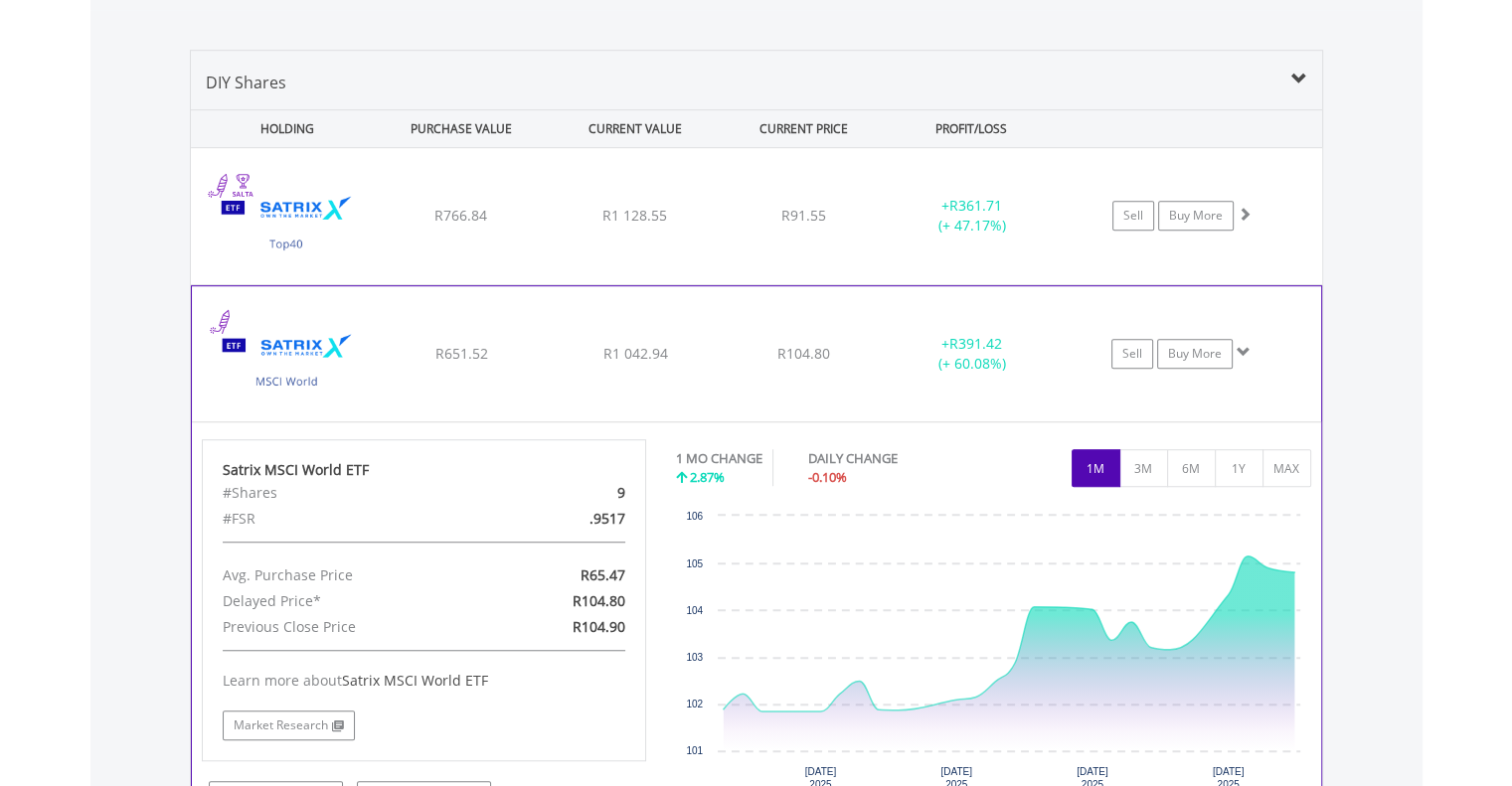drag, startPoint x: 478, startPoint y: 338, endPoint x: 475, endPoint y: 320, distance: 18.248288 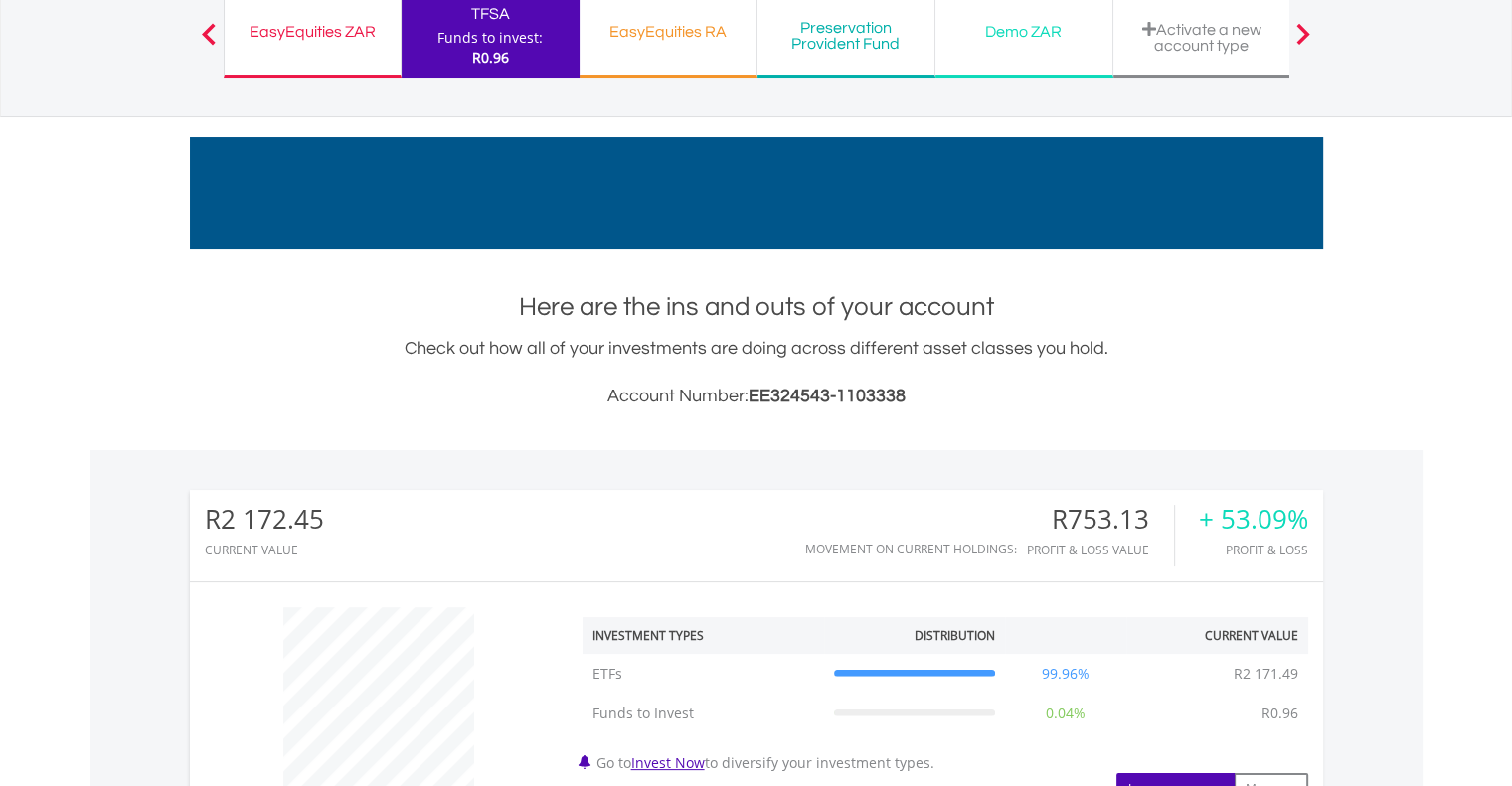 scroll, scrollTop: 152, scrollLeft: 0, axis: vertical 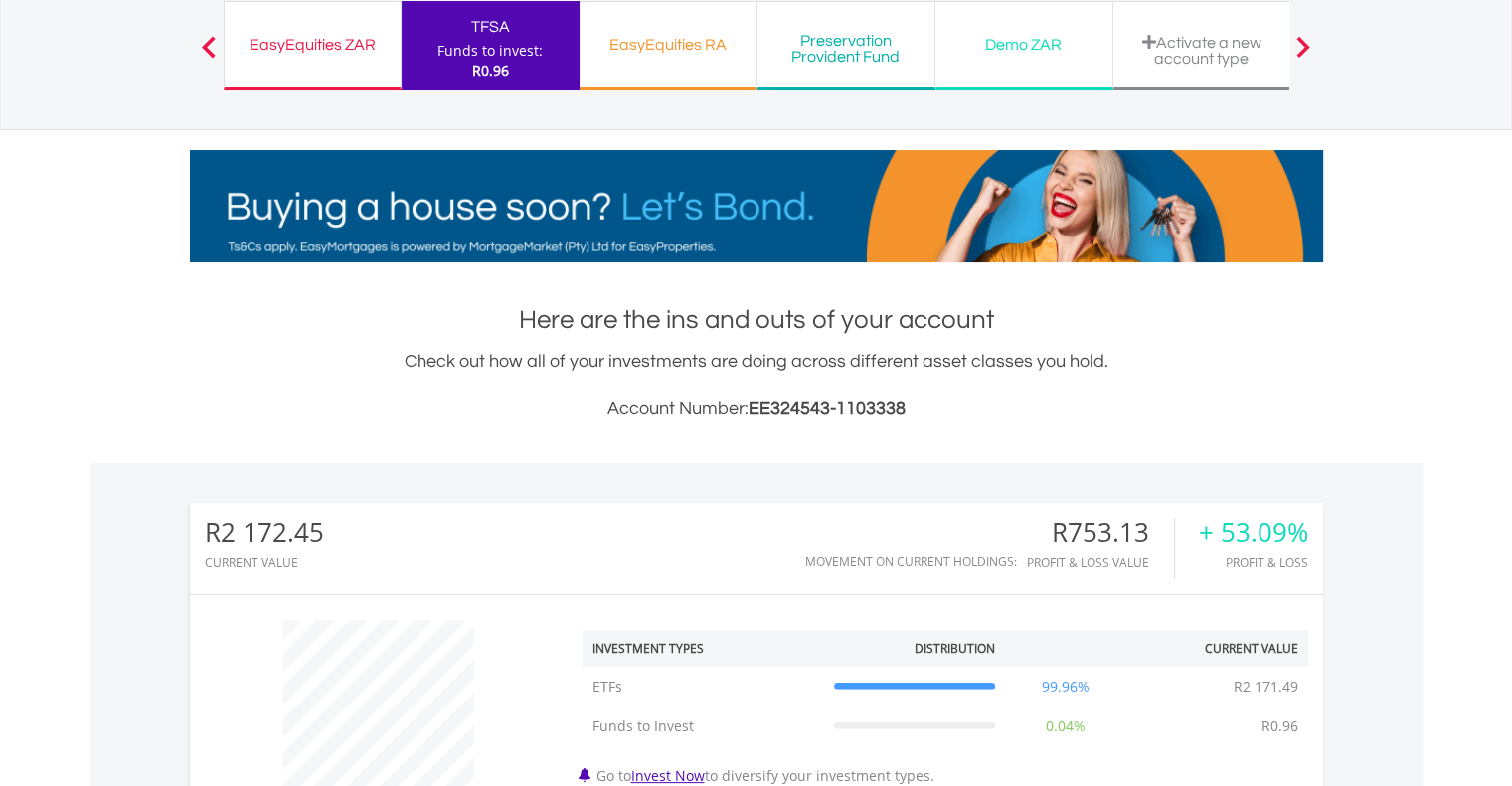 click on "EasyEquities RA" at bounding box center [668, 45] 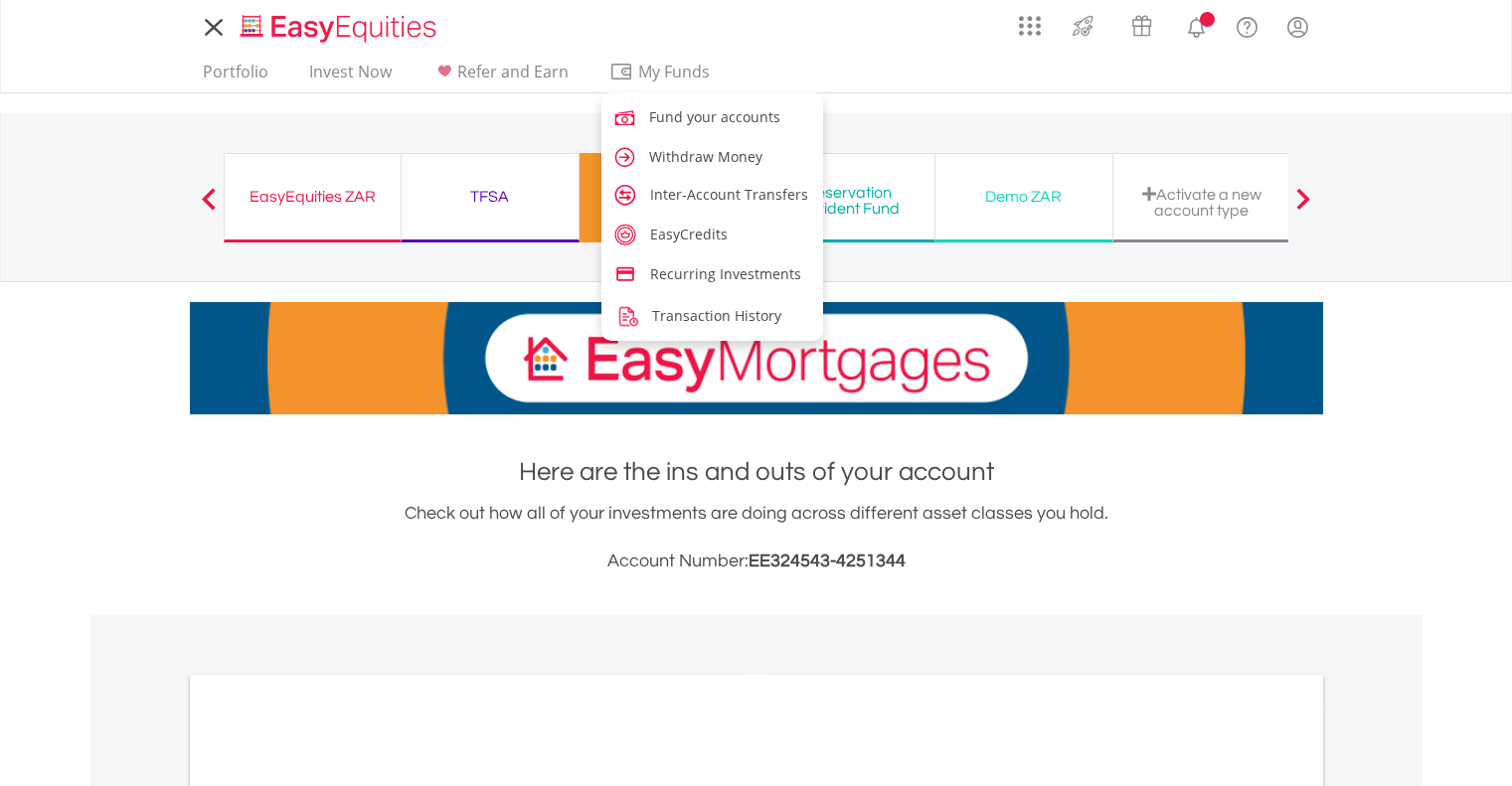 scroll, scrollTop: 0, scrollLeft: 0, axis: both 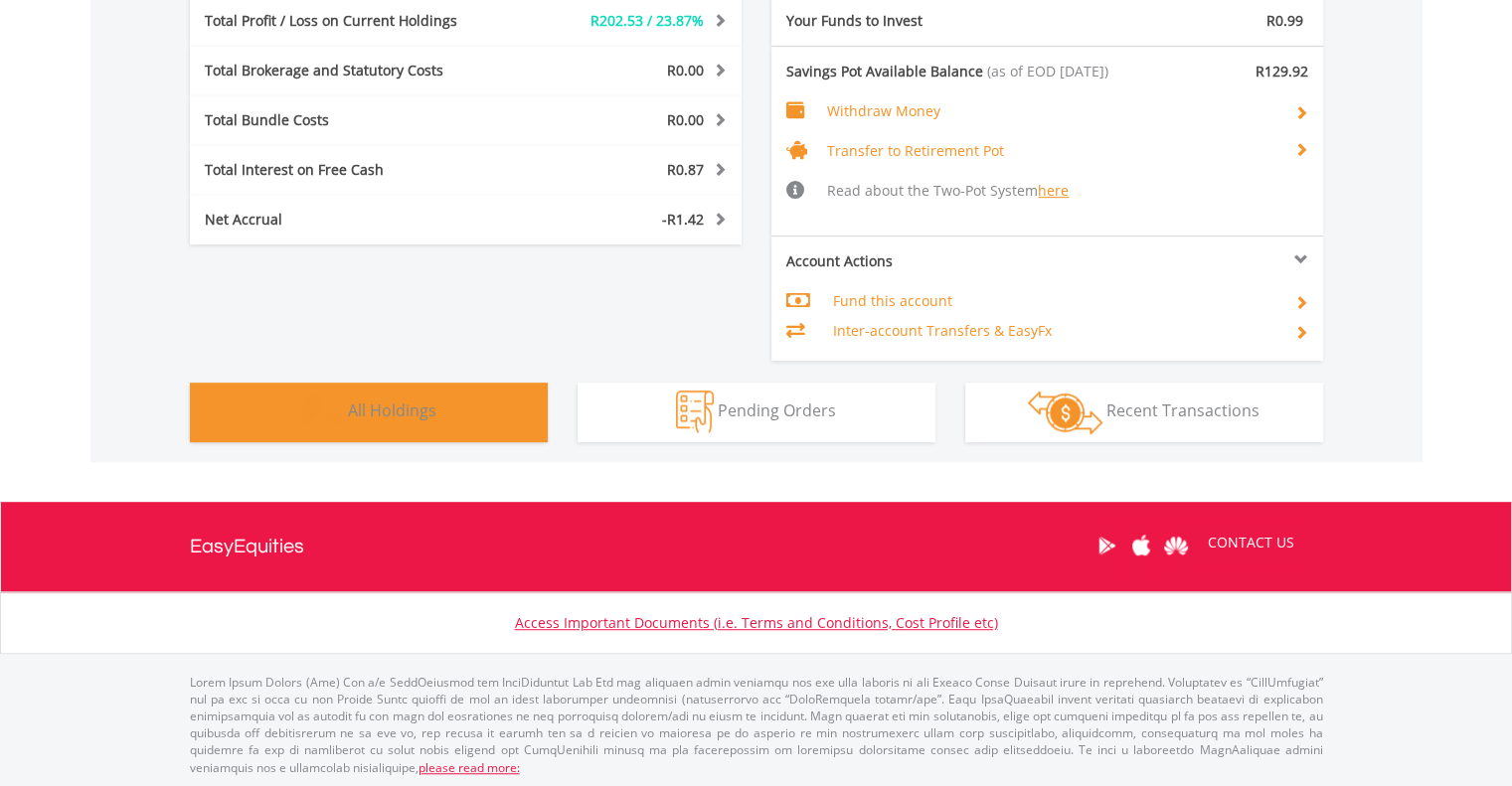 click on "All Holdings" at bounding box center (392, 410) 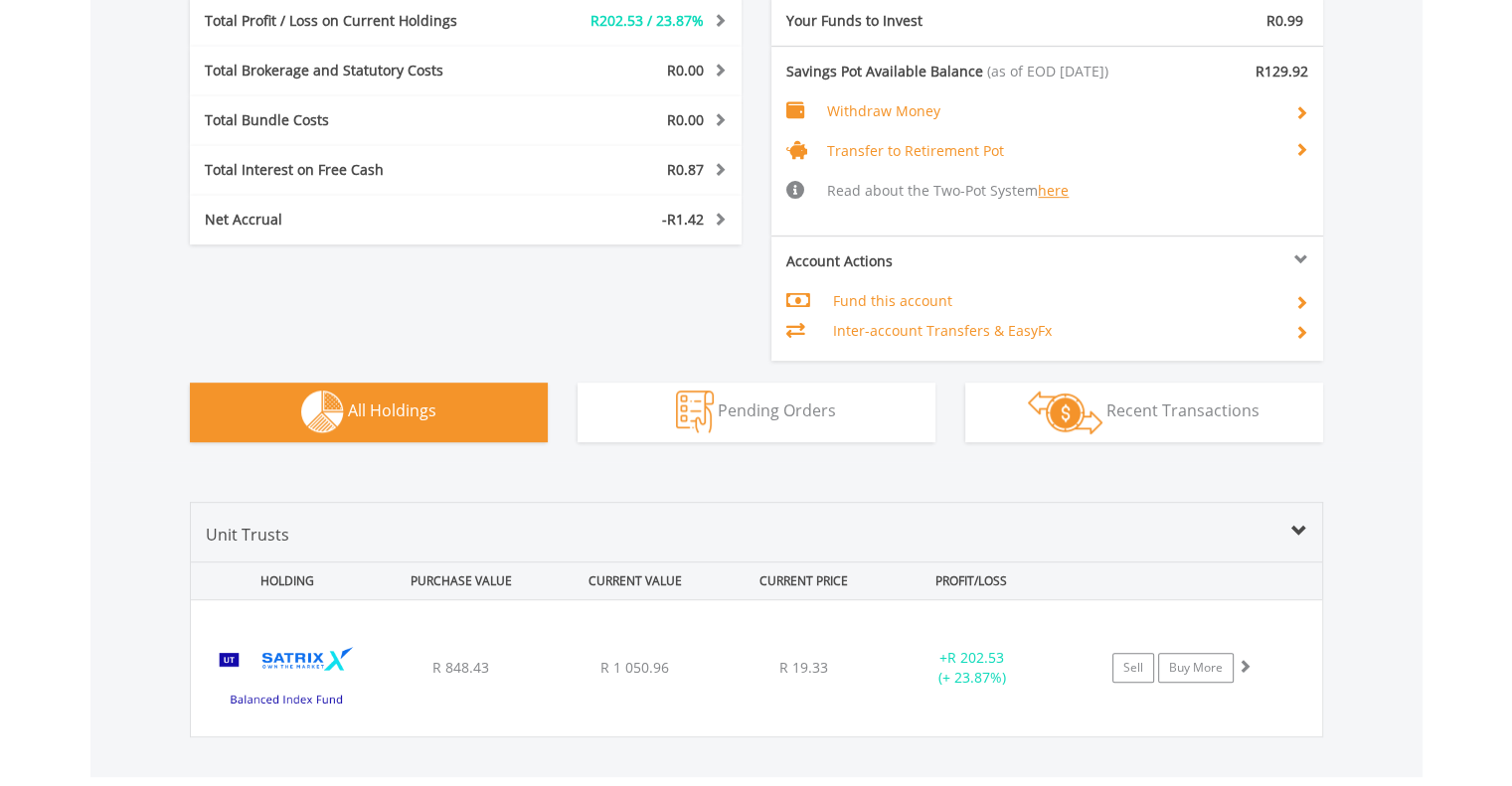 scroll, scrollTop: 1362, scrollLeft: 0, axis: vertical 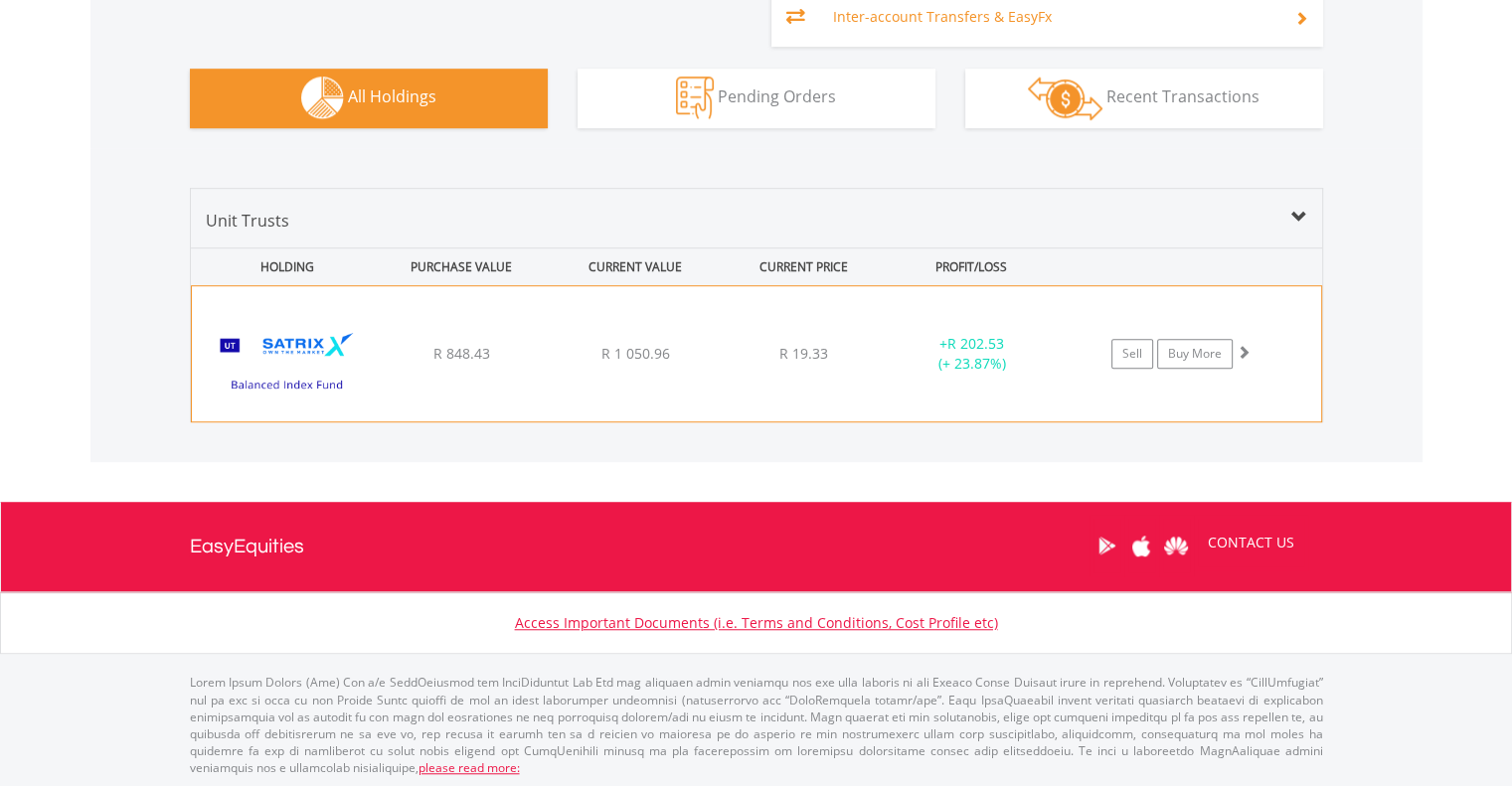 click on "R 848.43" at bounding box center [461, 354] 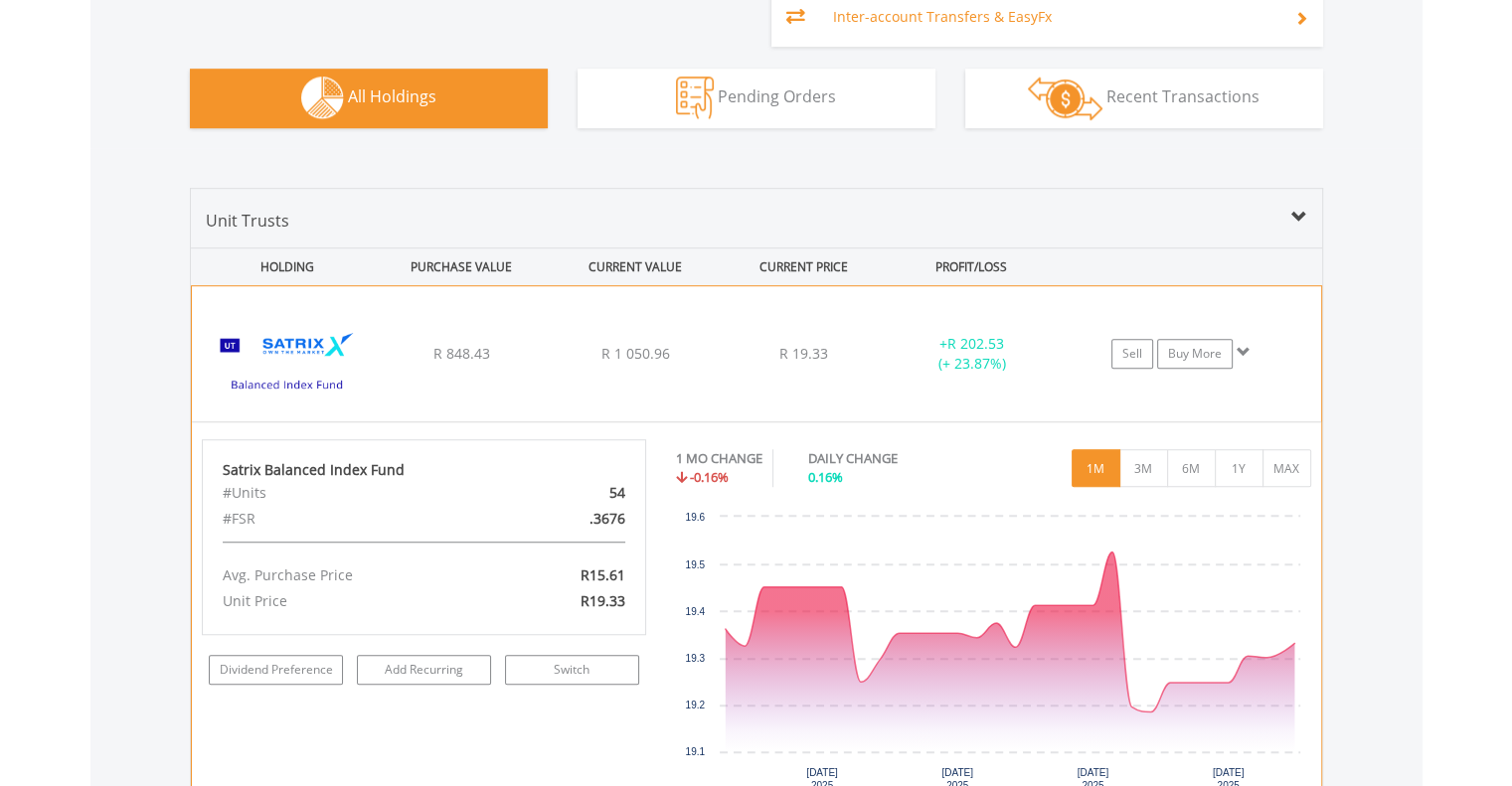 click on "R 848.43" at bounding box center (461, 354) 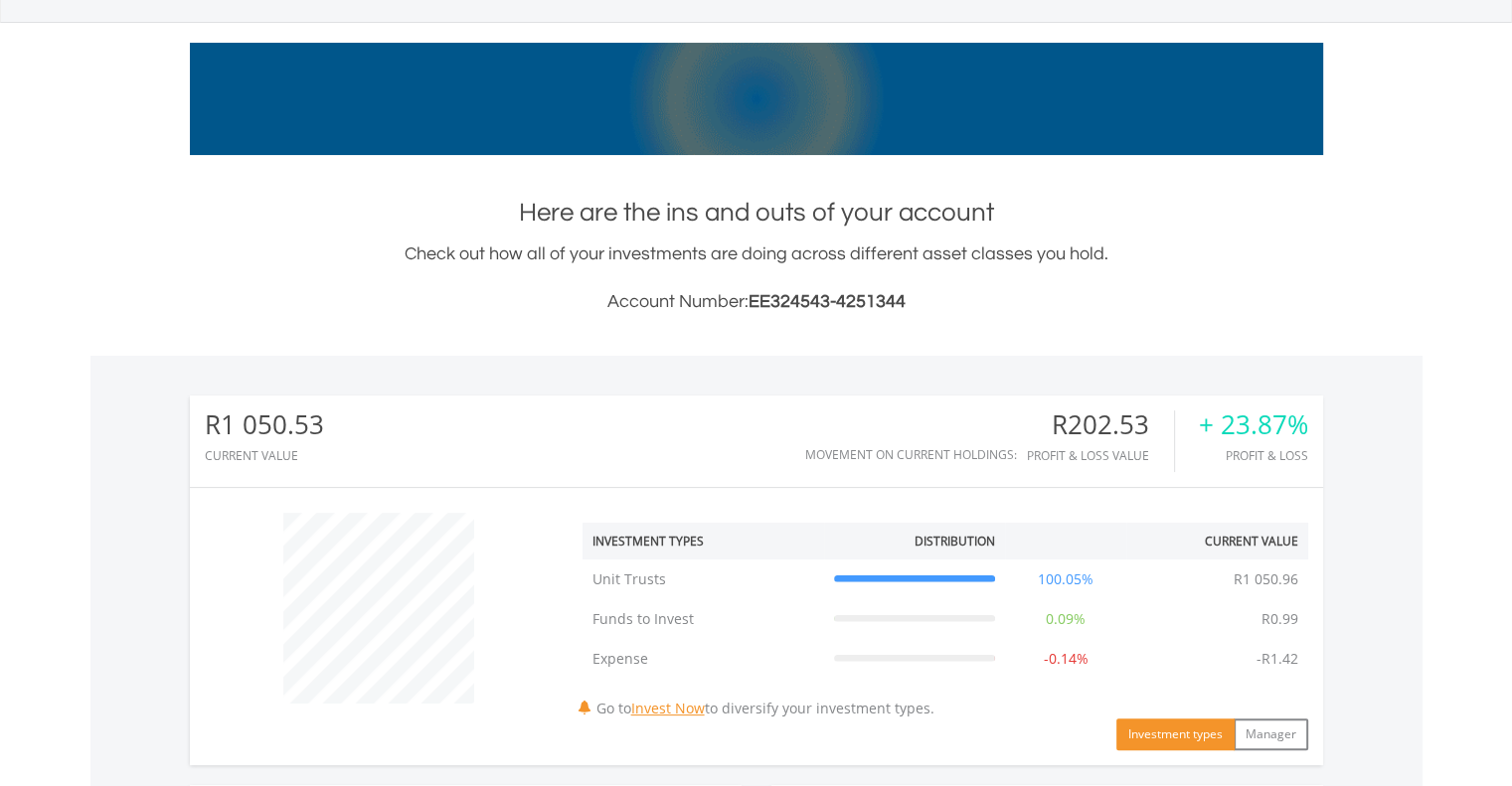 scroll, scrollTop: 170, scrollLeft: 0, axis: vertical 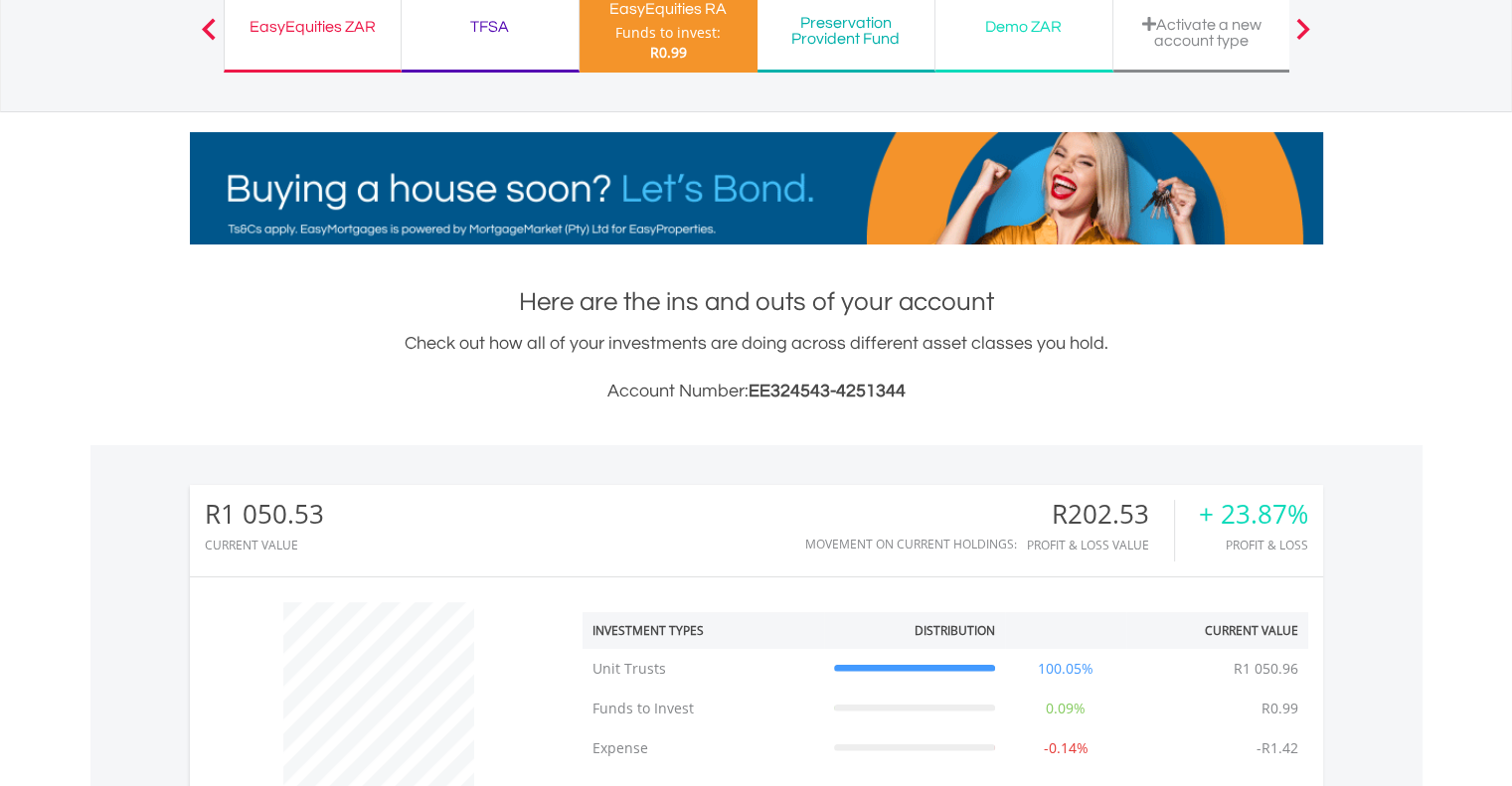 click on "EasyEquities ZAR
Funds to invest:
R0.99" at bounding box center (312, 28) 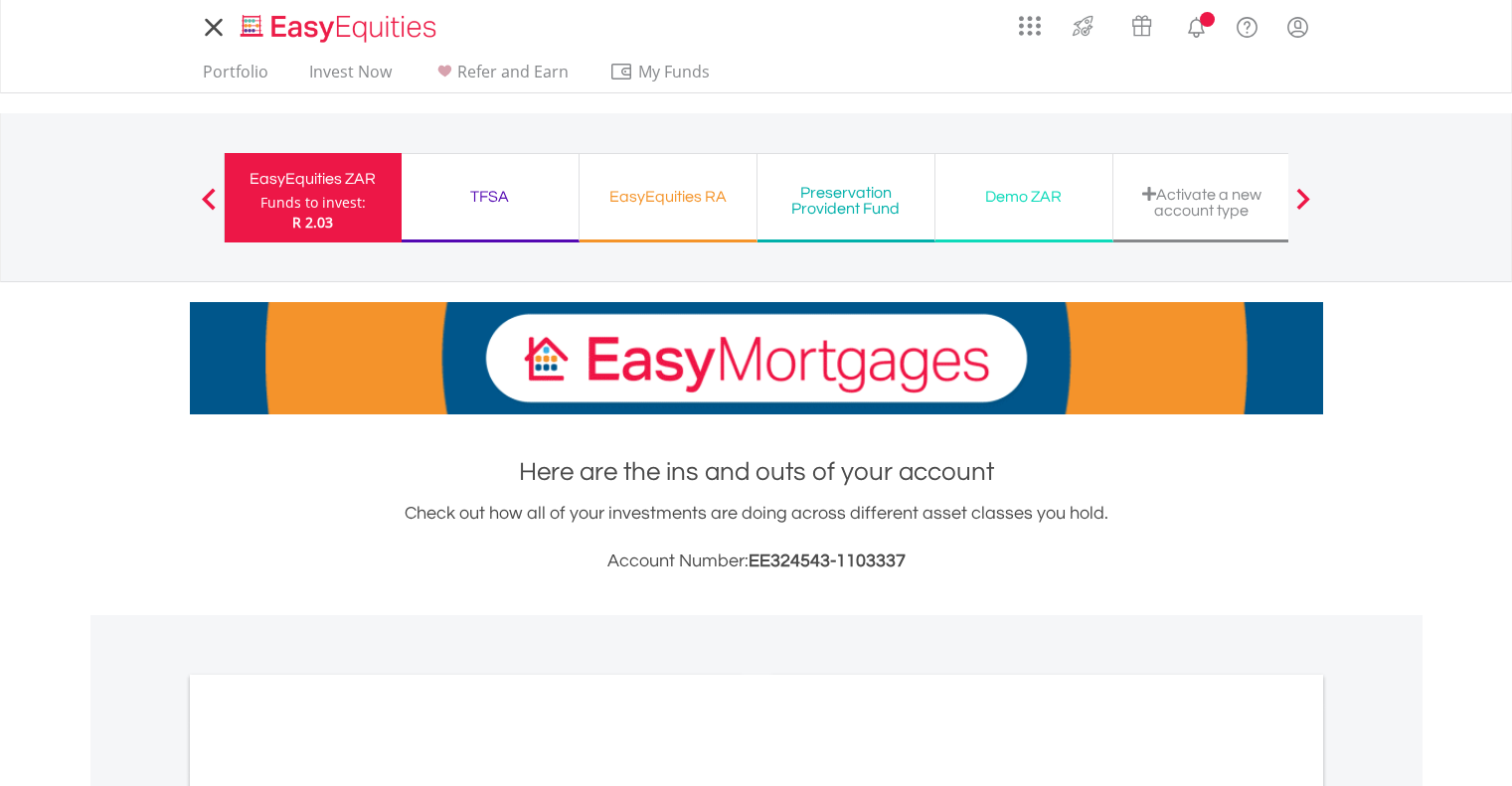 scroll, scrollTop: 0, scrollLeft: 0, axis: both 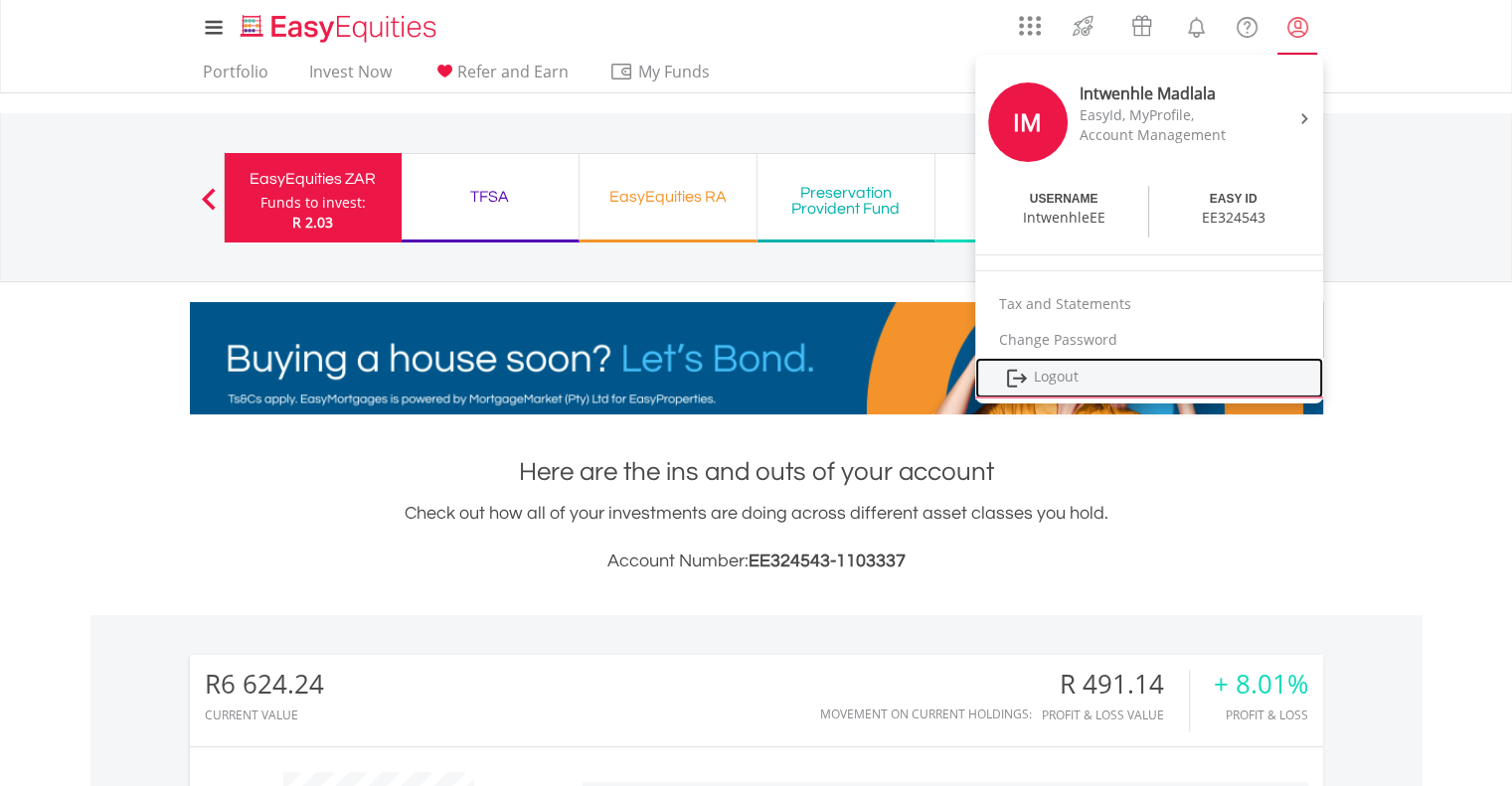 click on "Logout" at bounding box center (1149, 378) 